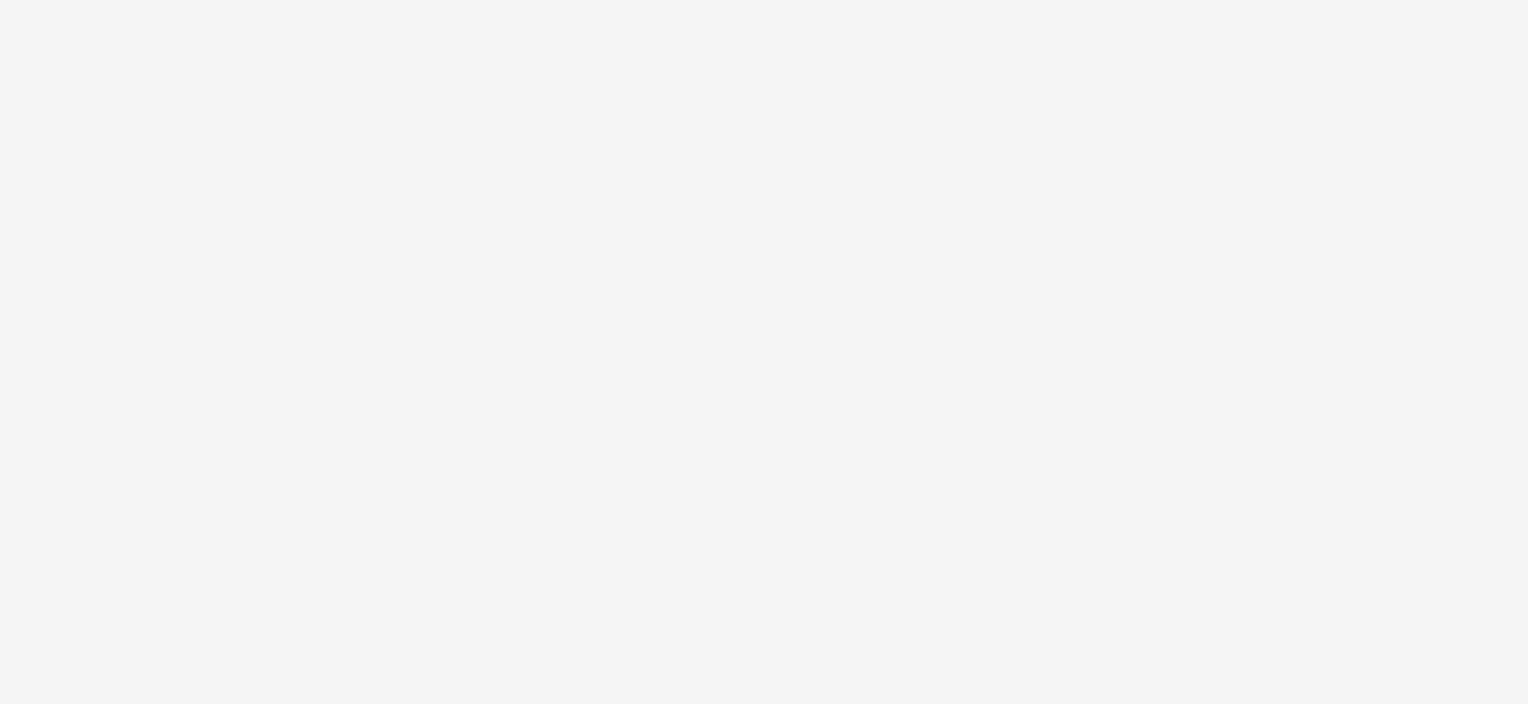 scroll, scrollTop: 0, scrollLeft: 0, axis: both 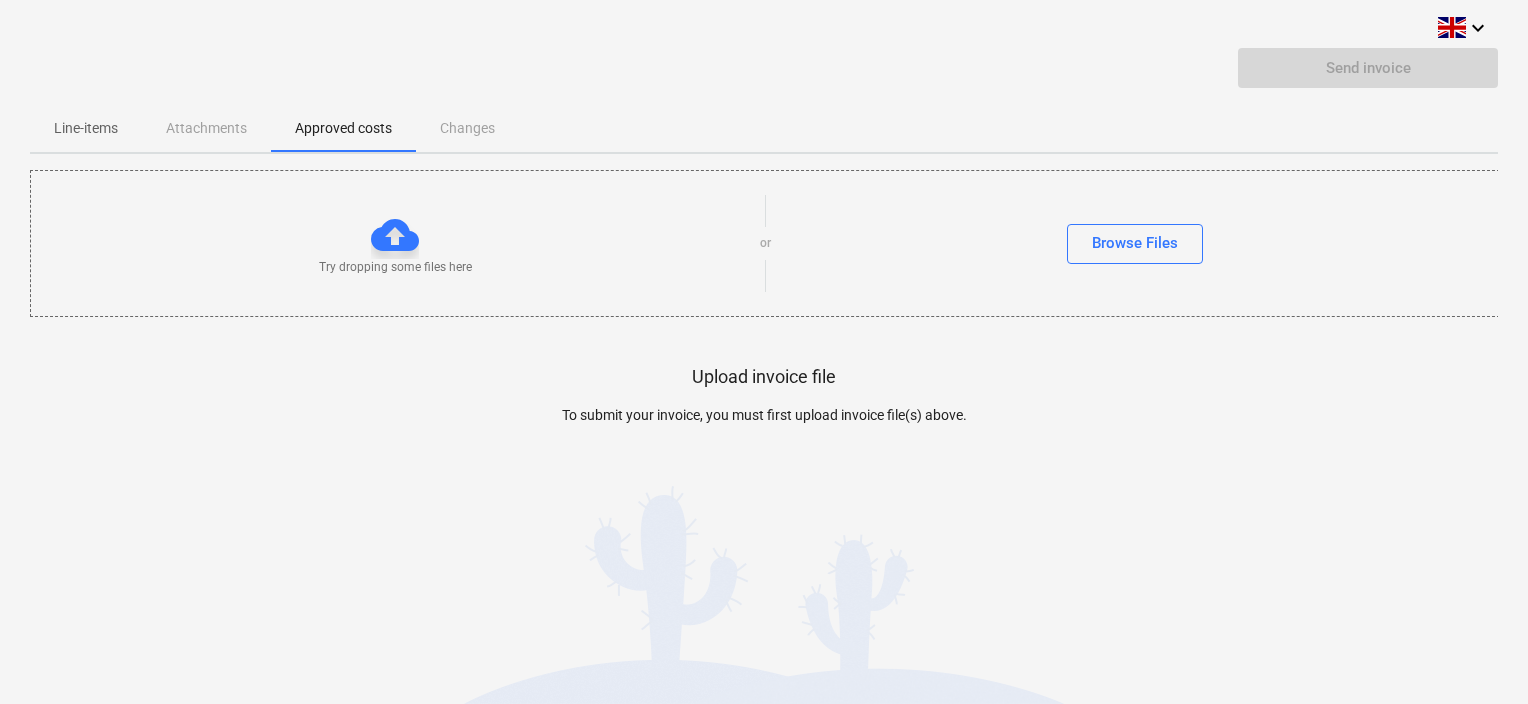 click at bounding box center (395, 235) 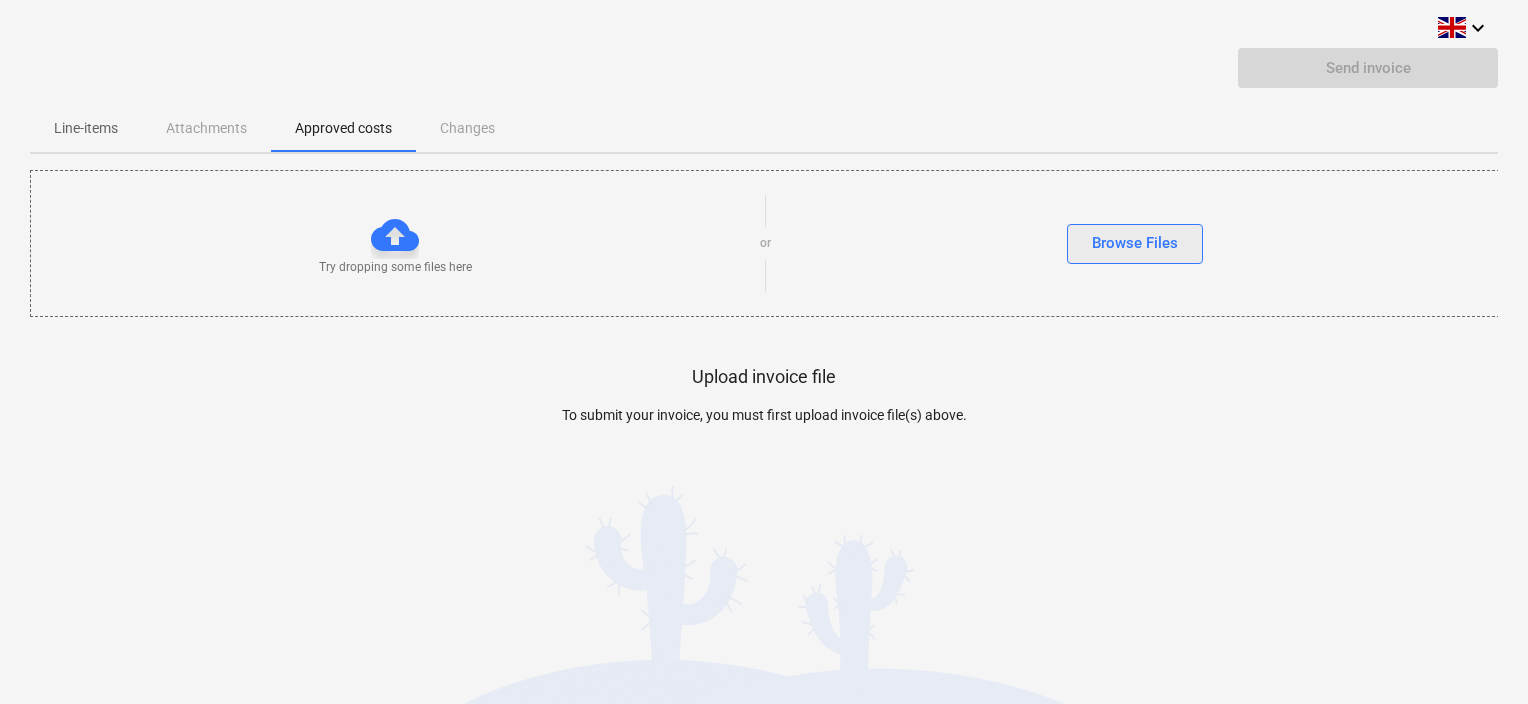 click on "Browse Files" at bounding box center (1135, 243) 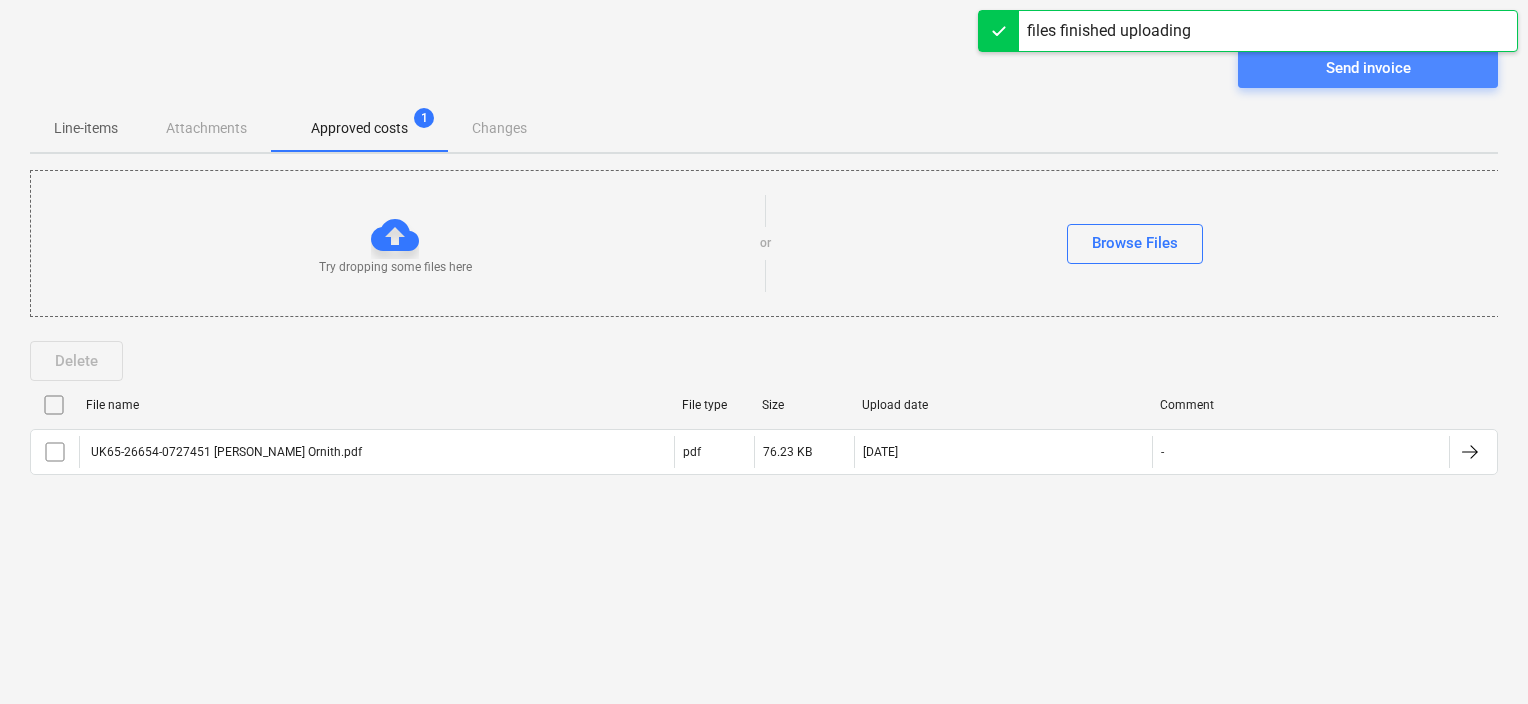 click on "Send invoice" at bounding box center (1368, 68) 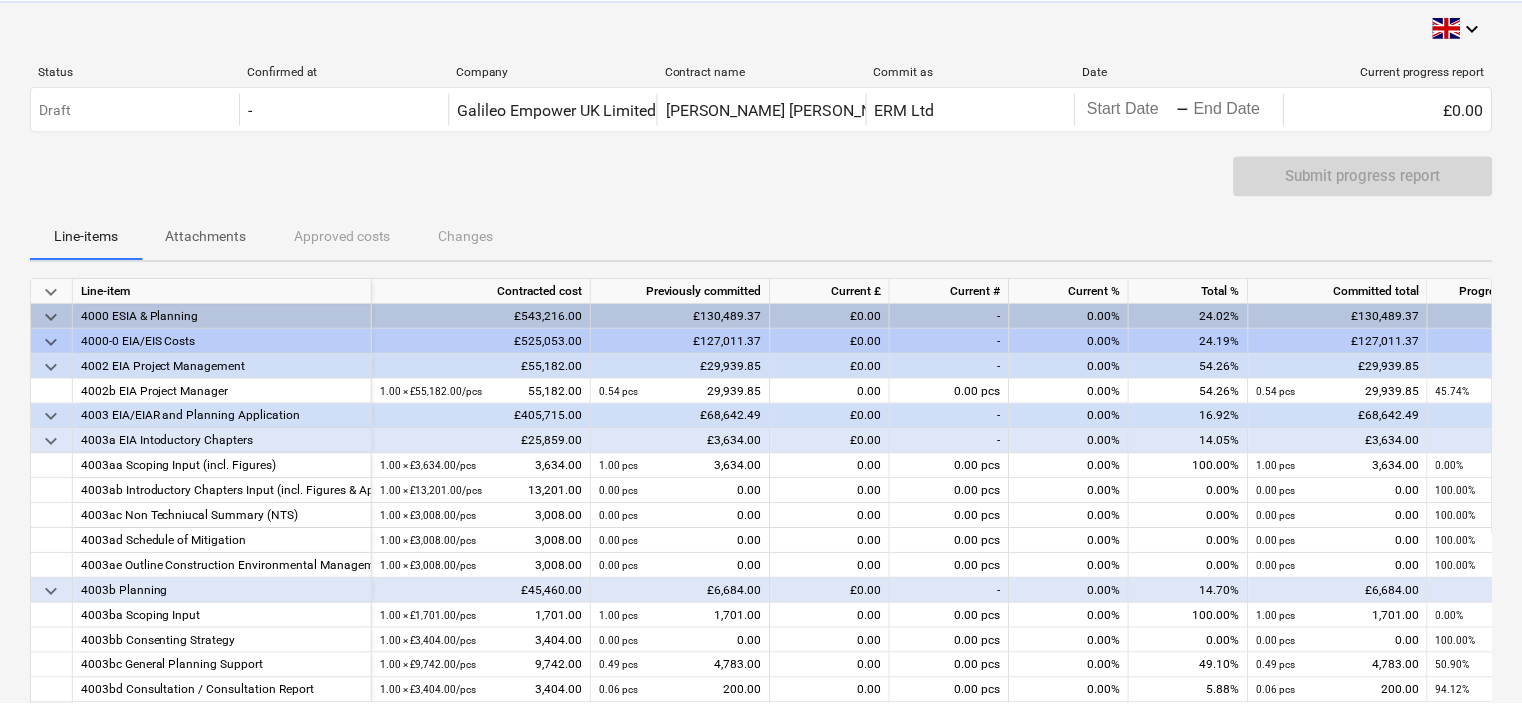 scroll, scrollTop: 0, scrollLeft: 0, axis: both 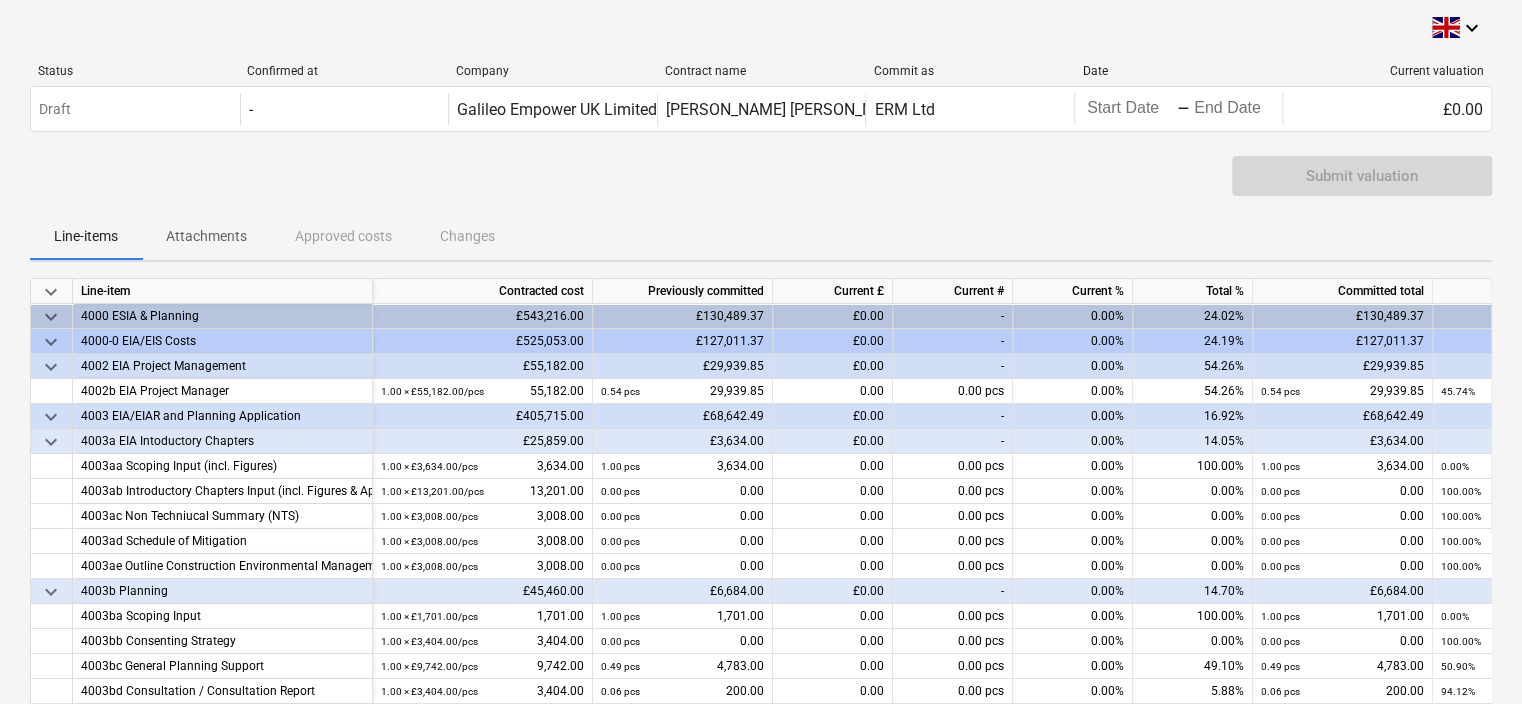 click on "£0.00" at bounding box center (833, 341) 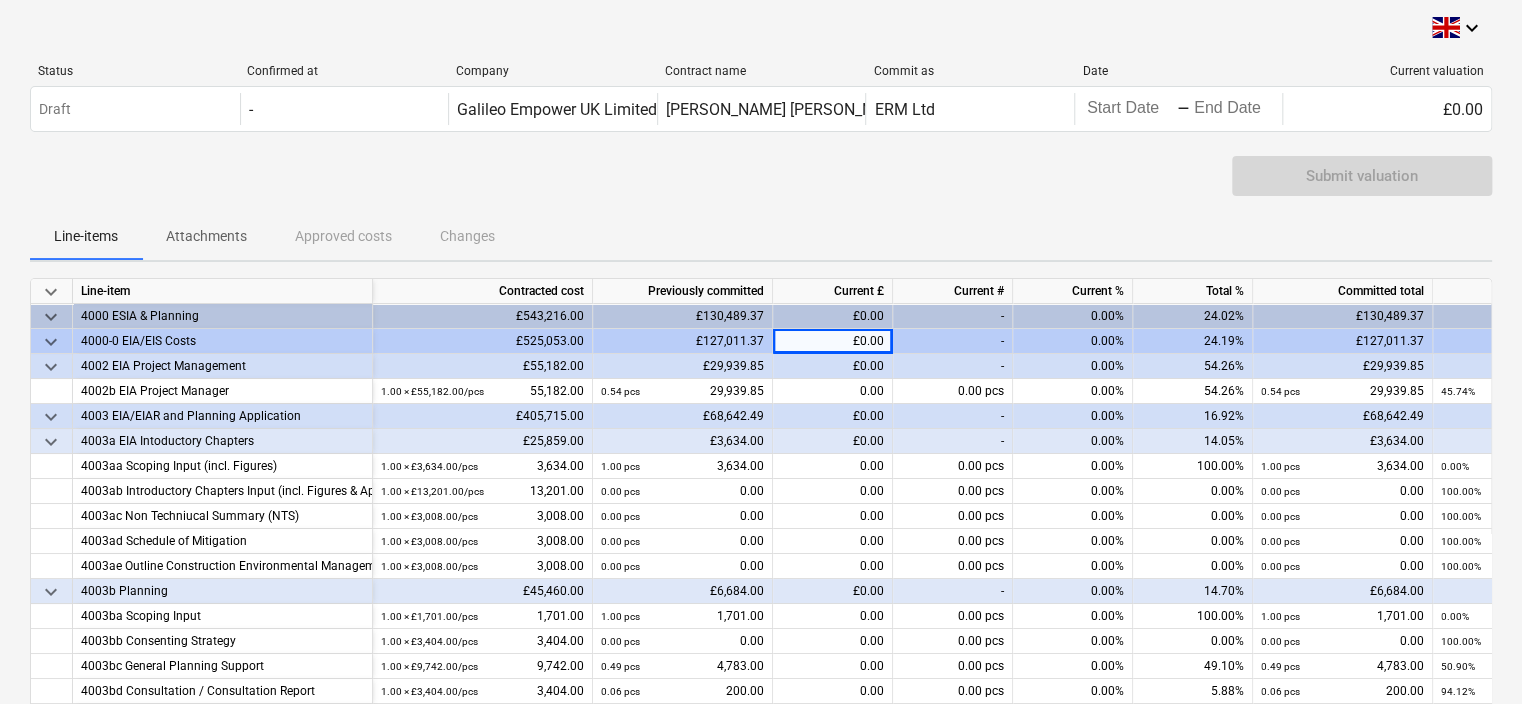 click on "£0.00" at bounding box center (833, 341) 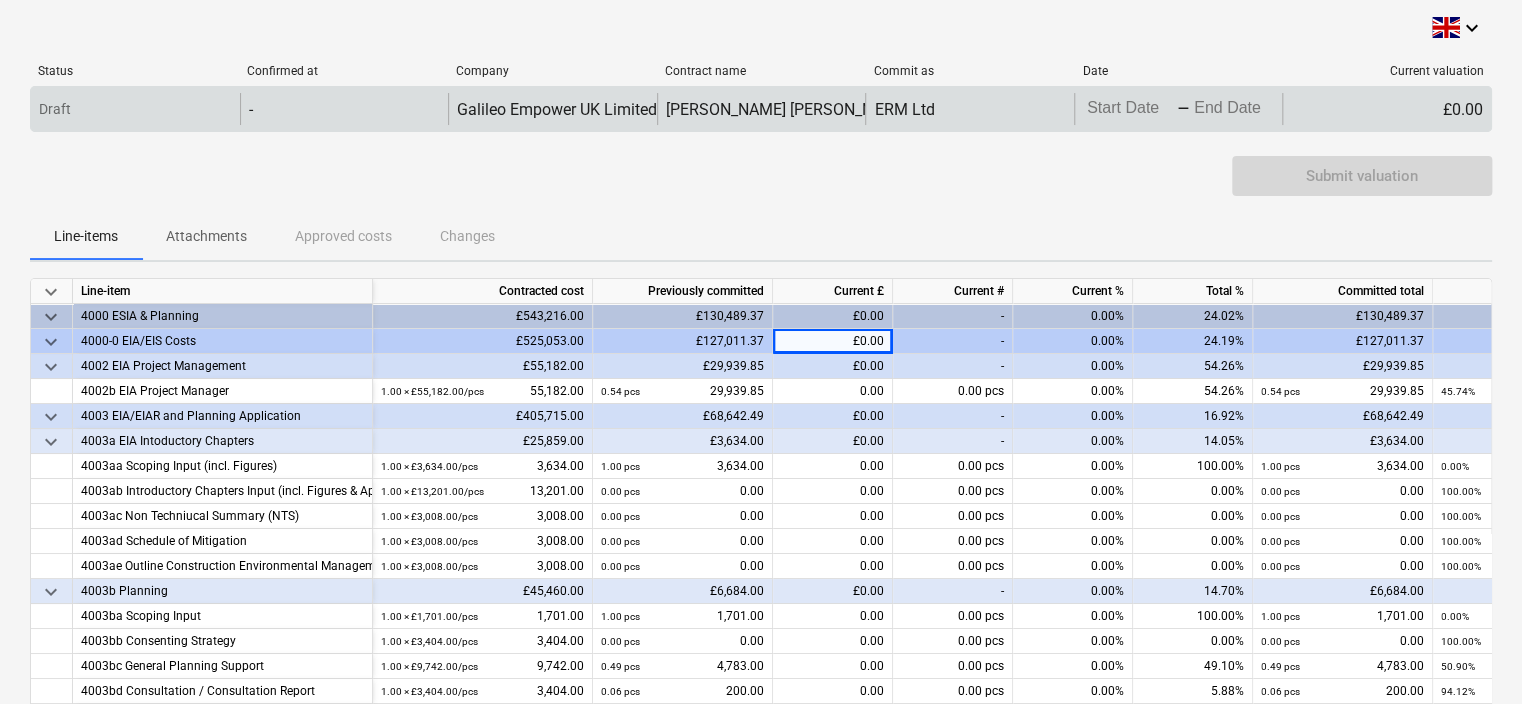 click on "keyboard_arrow_down Status Confirmed at Company Contract name Commit as Date Current valuation Draft - Galileo Empower UK Limited (previously GGE Scotland Limited) [PERSON_NAME] [PERSON_NAME] - ERM EIA  ERM Ltd Press the down arrow key to interact with the calendar and
select a date. Press the question mark key to get the keyboard shortcuts for changing dates. - Press the down arrow key to interact with the calendar and
select a date. Press the question mark key to get the keyboard shortcuts for changing dates. £0.00 Please wait [PERSON_NAME] [PERSON_NAME] - ERM EIA  Submit valuation Line-items Attachments Approved costs Changes keyboard_arrow_down Line-item Contracted cost Previously committed Current £ Current # Current % Total % Committed total Valuation remaining keyboard_arrow_down 4000 ESIA & Planning  £543,216.00 £130,489.37 £0.00 - 0.00% 24.02% £130,489.37 £412,726.63 keyboard_arrow_down 4000-0 EIA/EIS Costs  £525,053.00 £127,011.37 £0.00 - 0.00% 24.19% £127,011.37 £398,041.63 keyboard_arrow_down £0.00 - /" at bounding box center [761, 352] 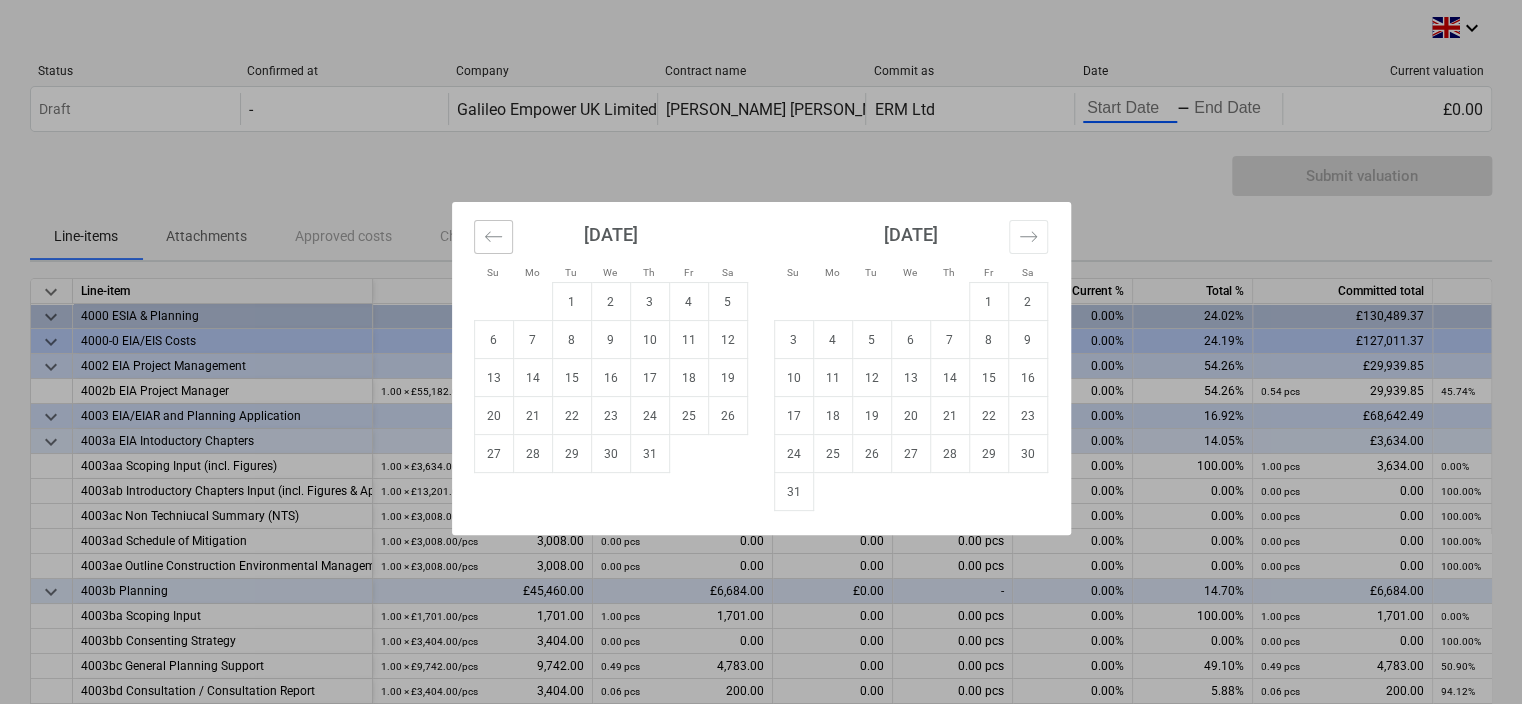 click 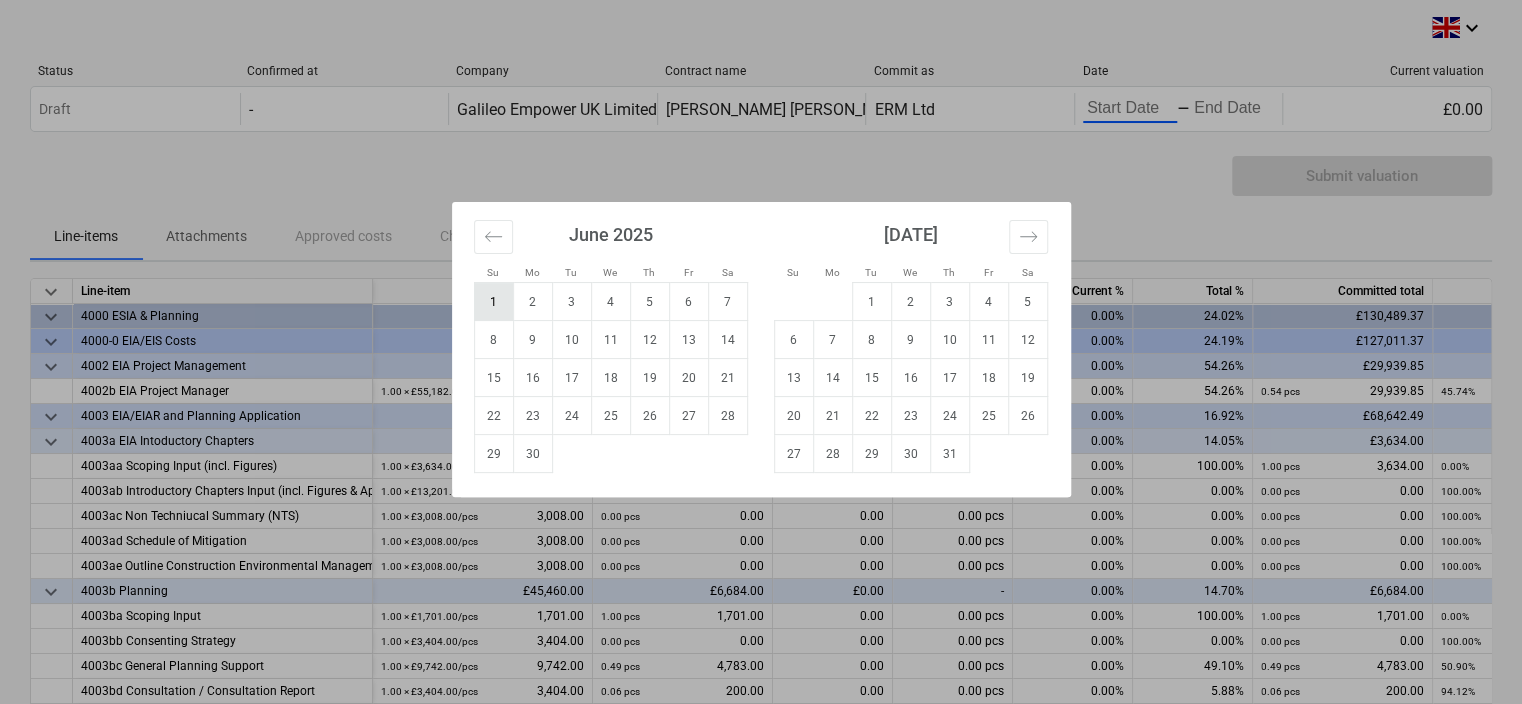 click on "1" at bounding box center [493, 302] 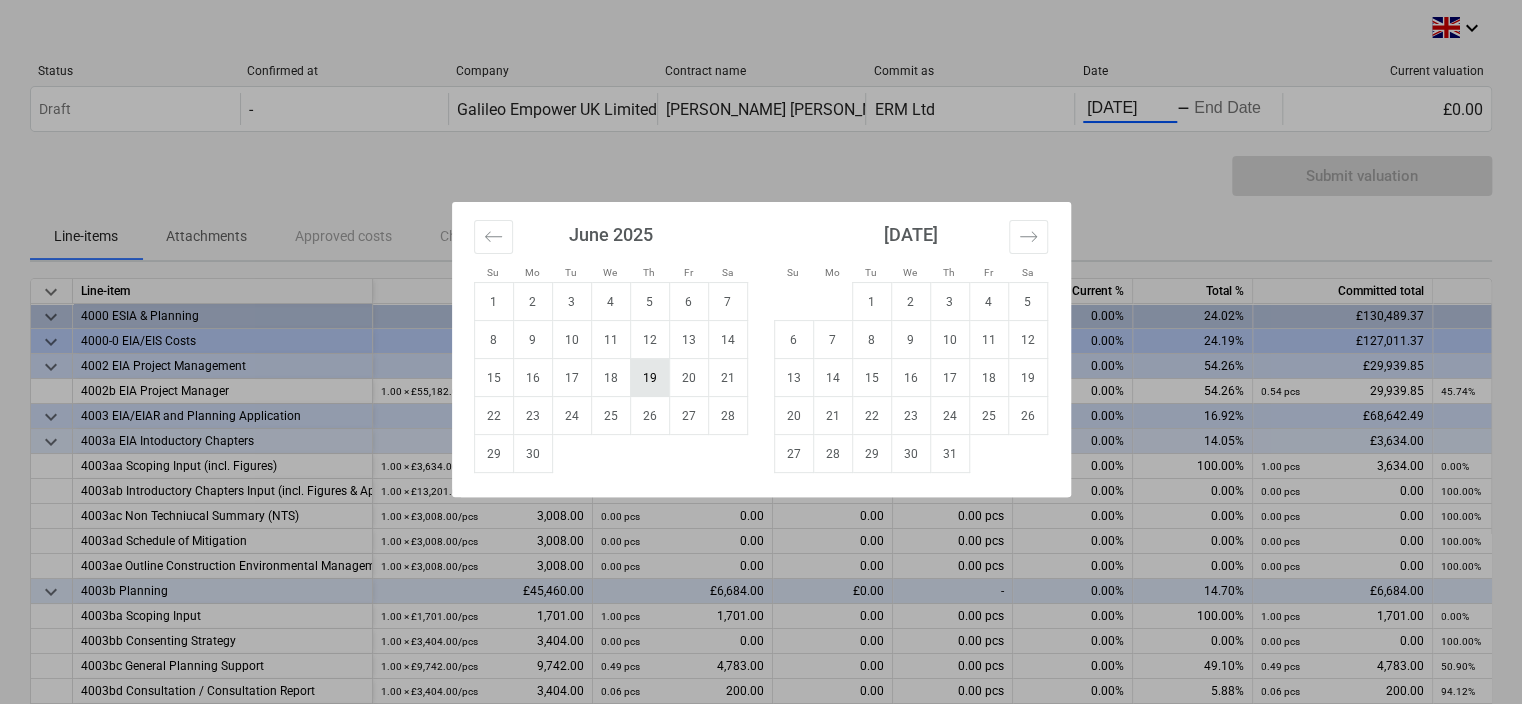 scroll, scrollTop: 0, scrollLeft: 1, axis: horizontal 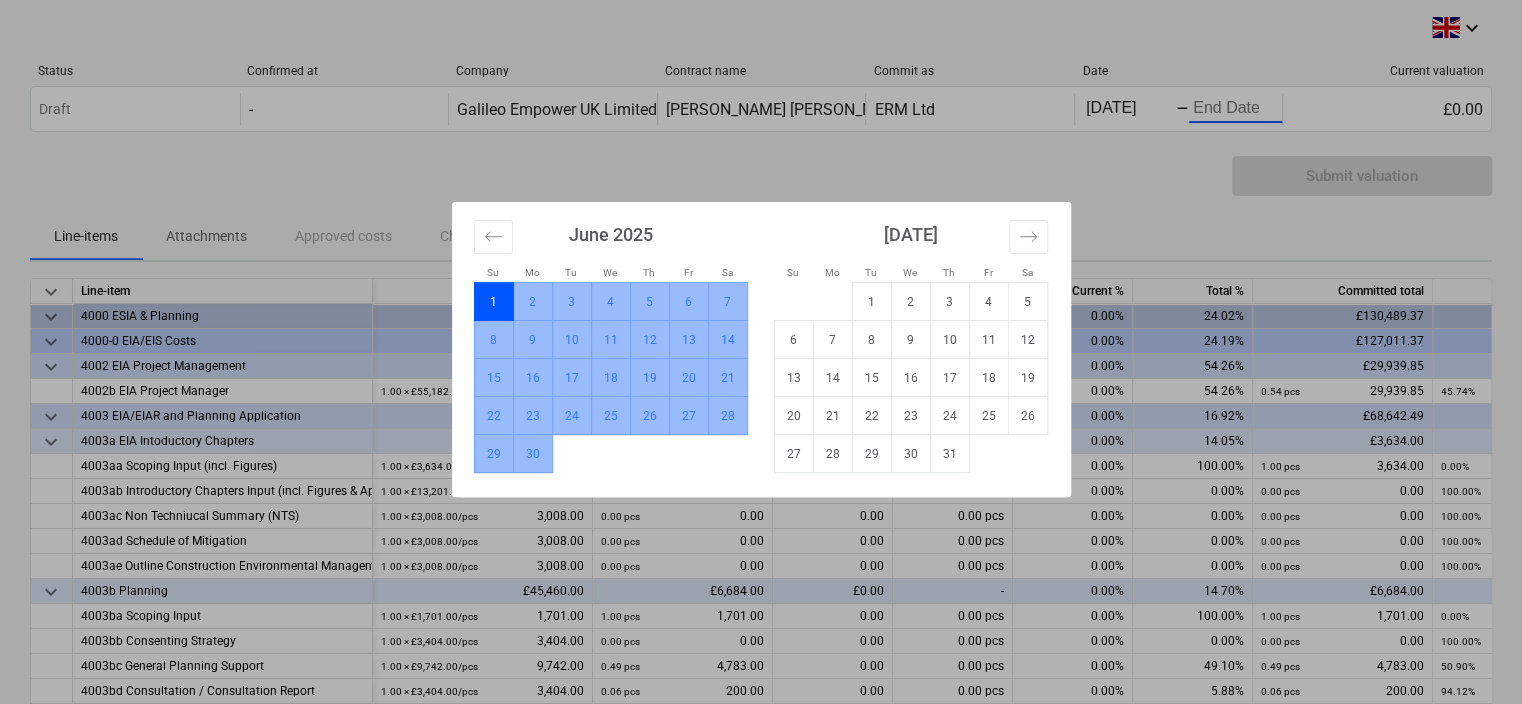 click on "30" at bounding box center (532, 454) 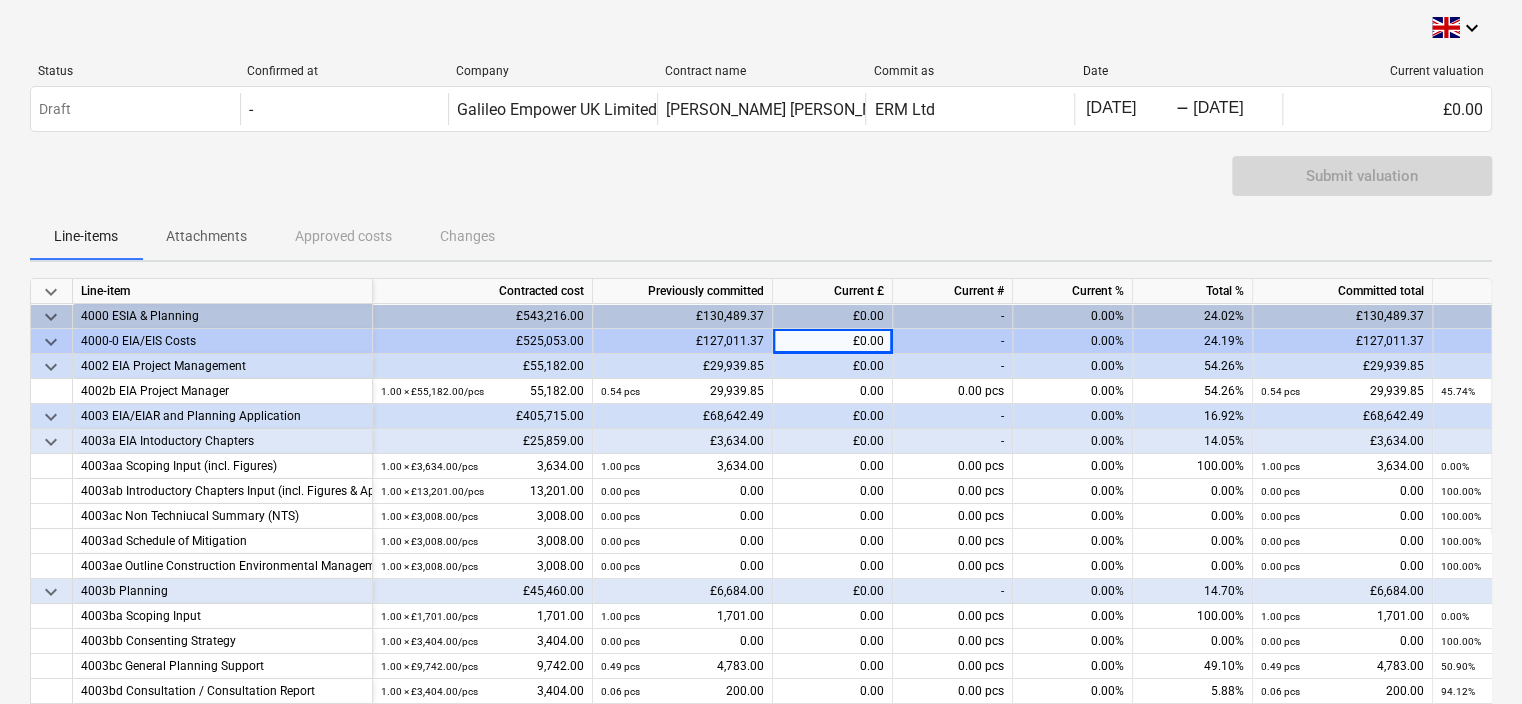 click on "£0.00" at bounding box center (833, 341) 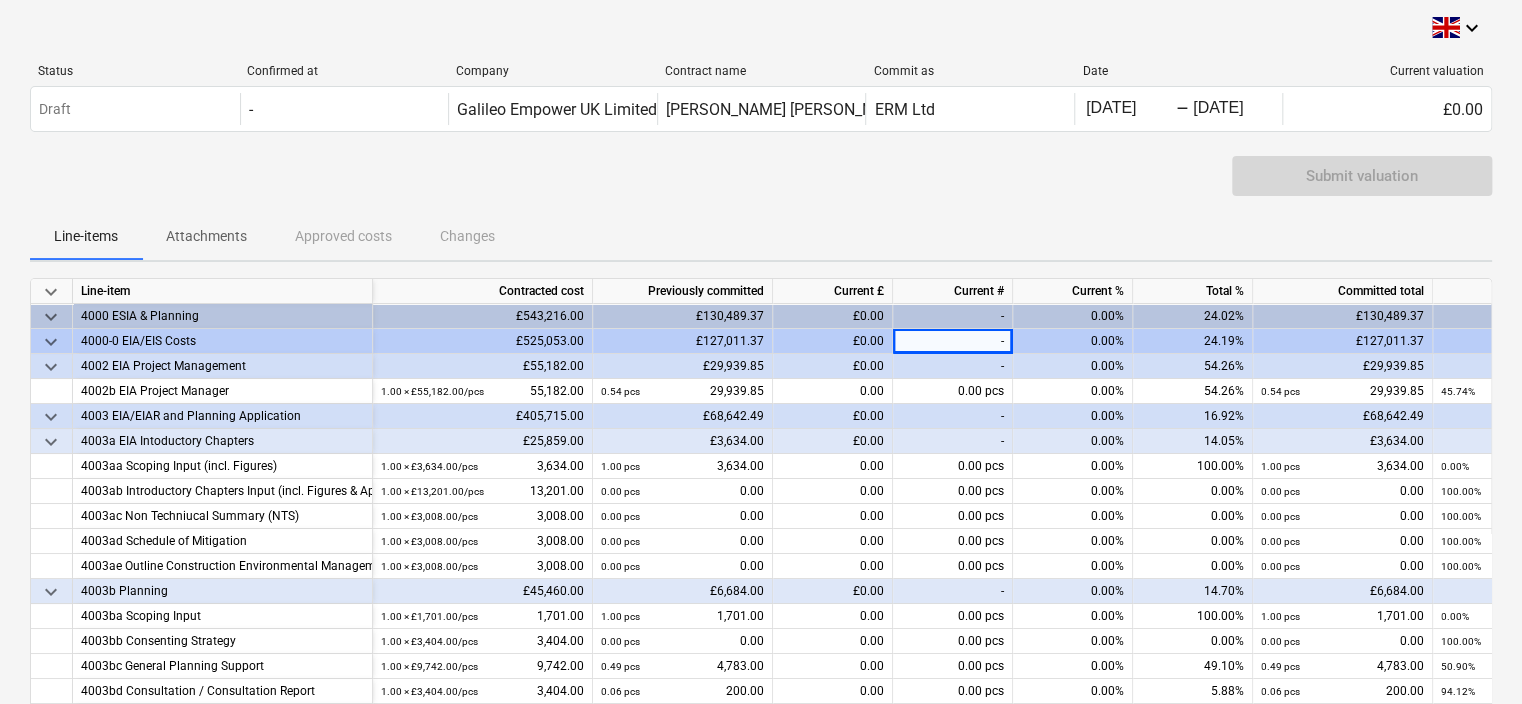click on "£0.00" at bounding box center (833, 341) 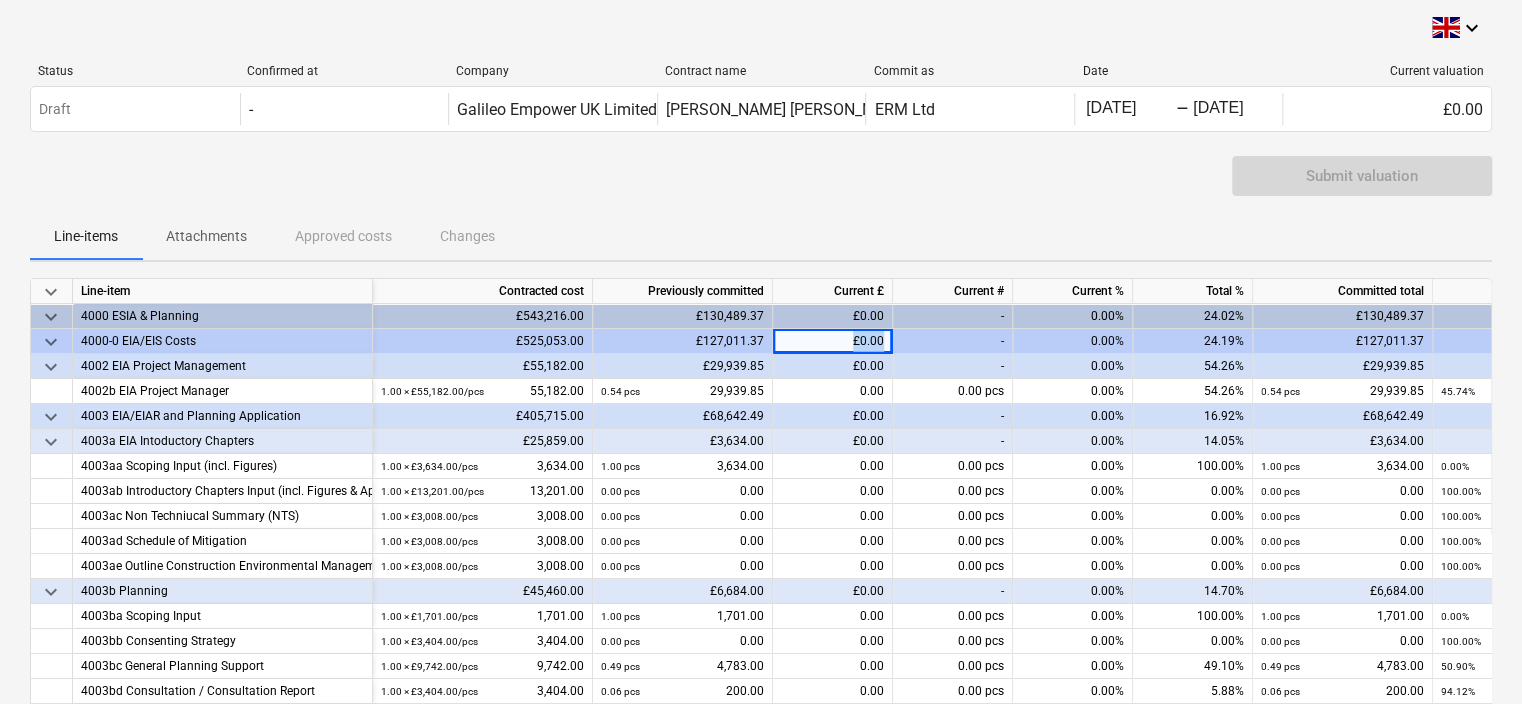 drag, startPoint x: 841, startPoint y: 338, endPoint x: 887, endPoint y: 342, distance: 46.173584 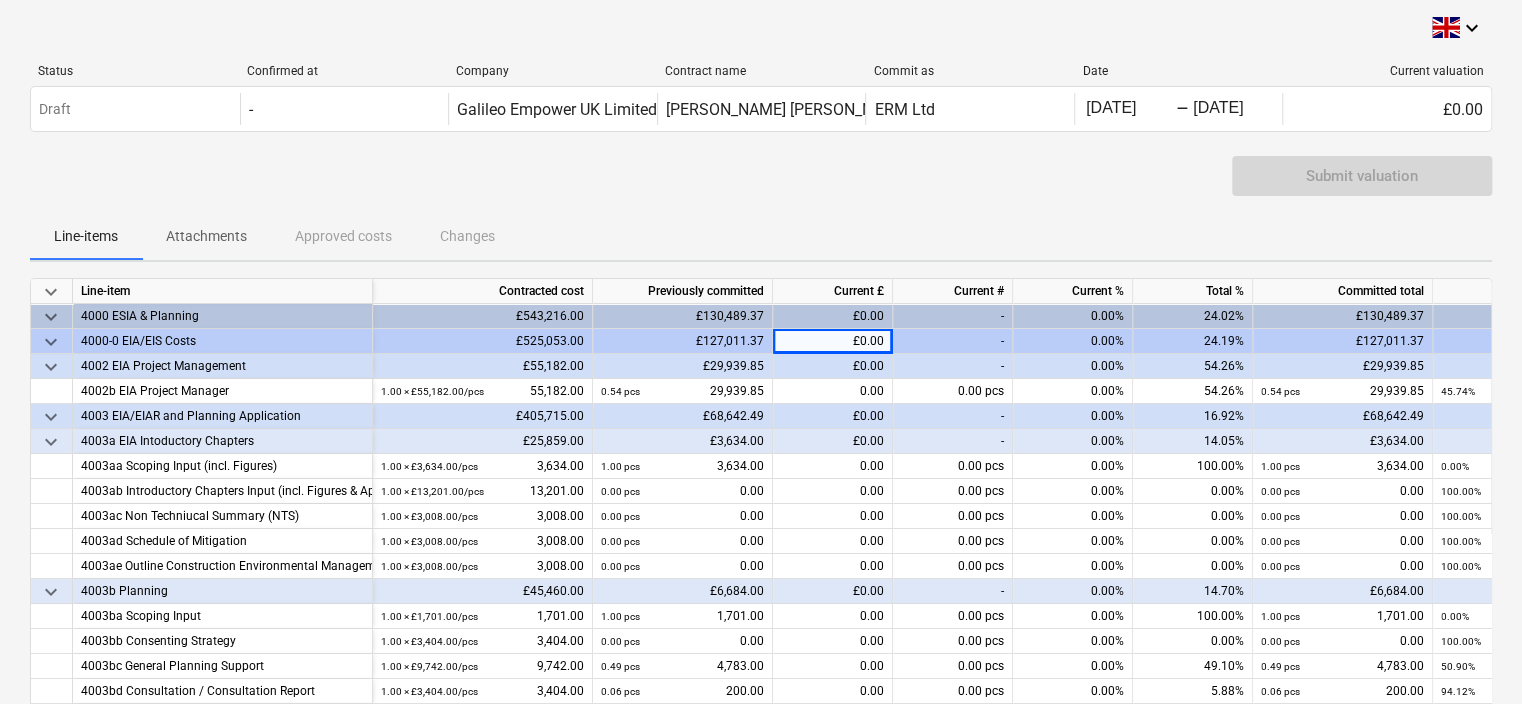 drag, startPoint x: 887, startPoint y: 342, endPoint x: 823, endPoint y: 363, distance: 67.357254 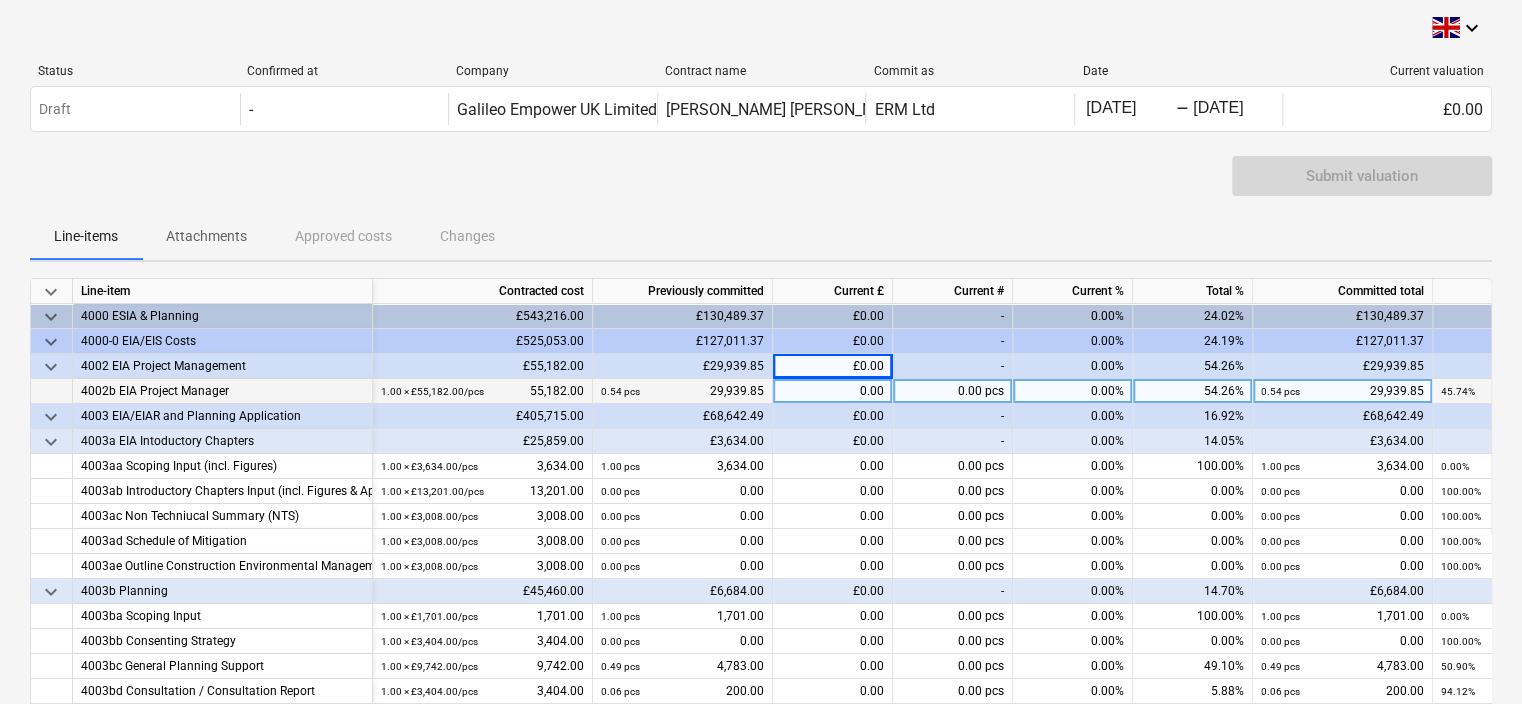 click on "0.00" at bounding box center (833, 391) 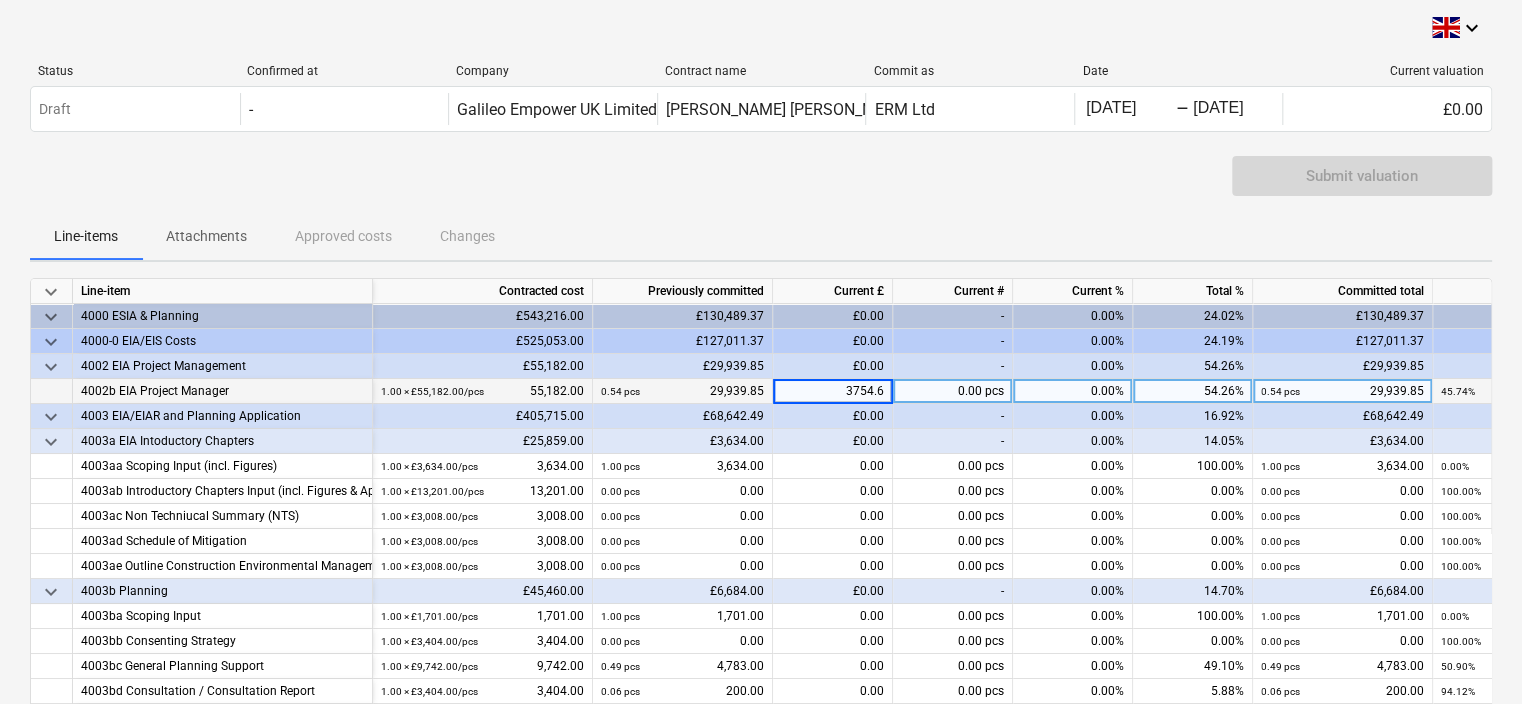 type on "3754.62" 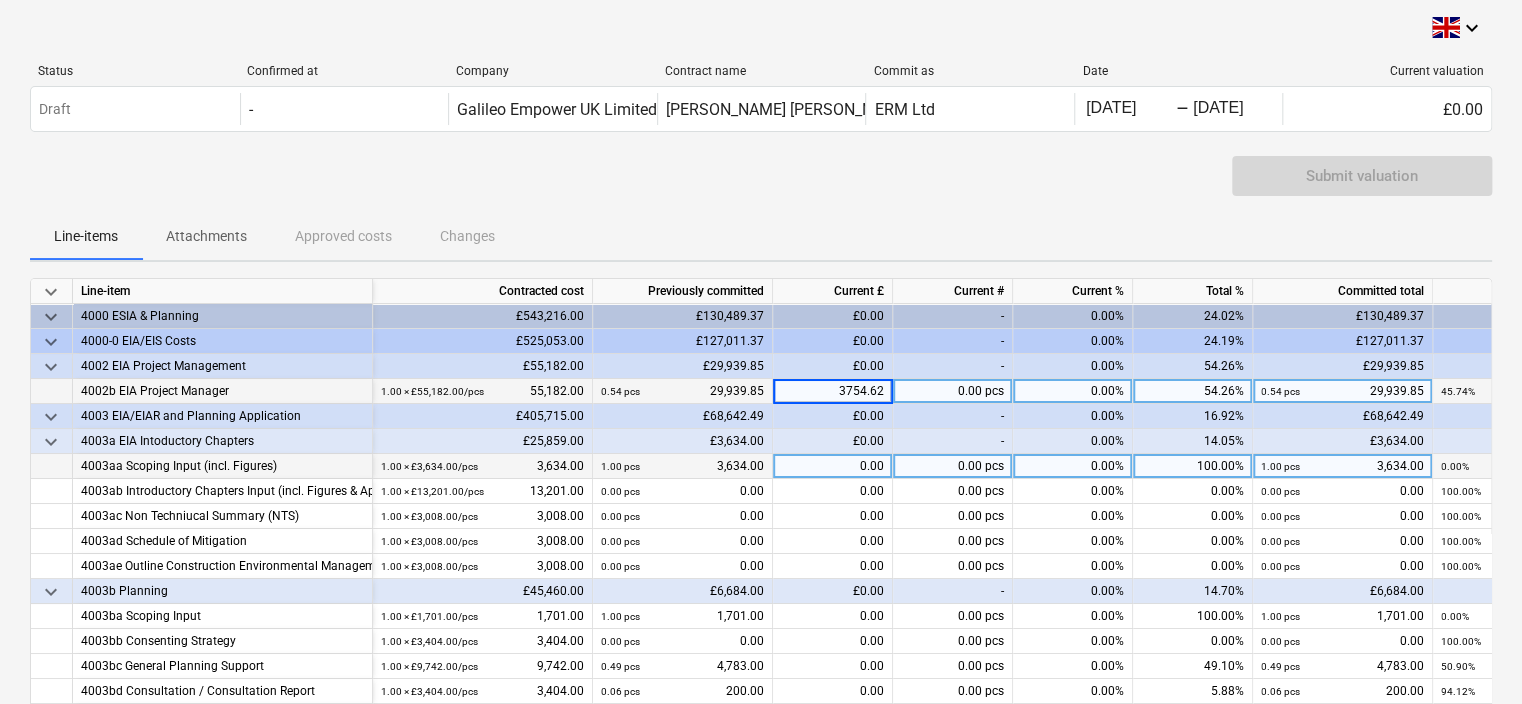 click on "0.00" at bounding box center [833, 466] 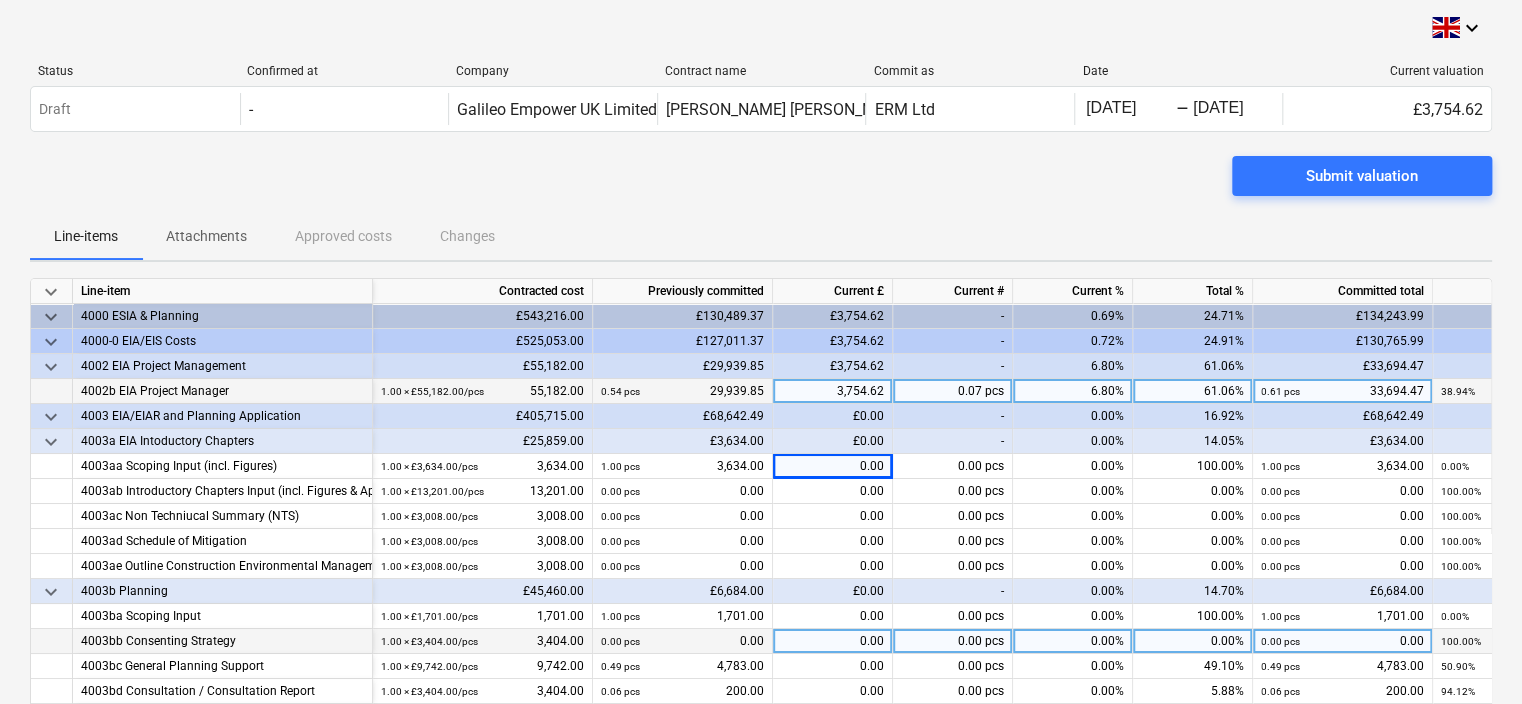 click on "0.00" at bounding box center [833, 641] 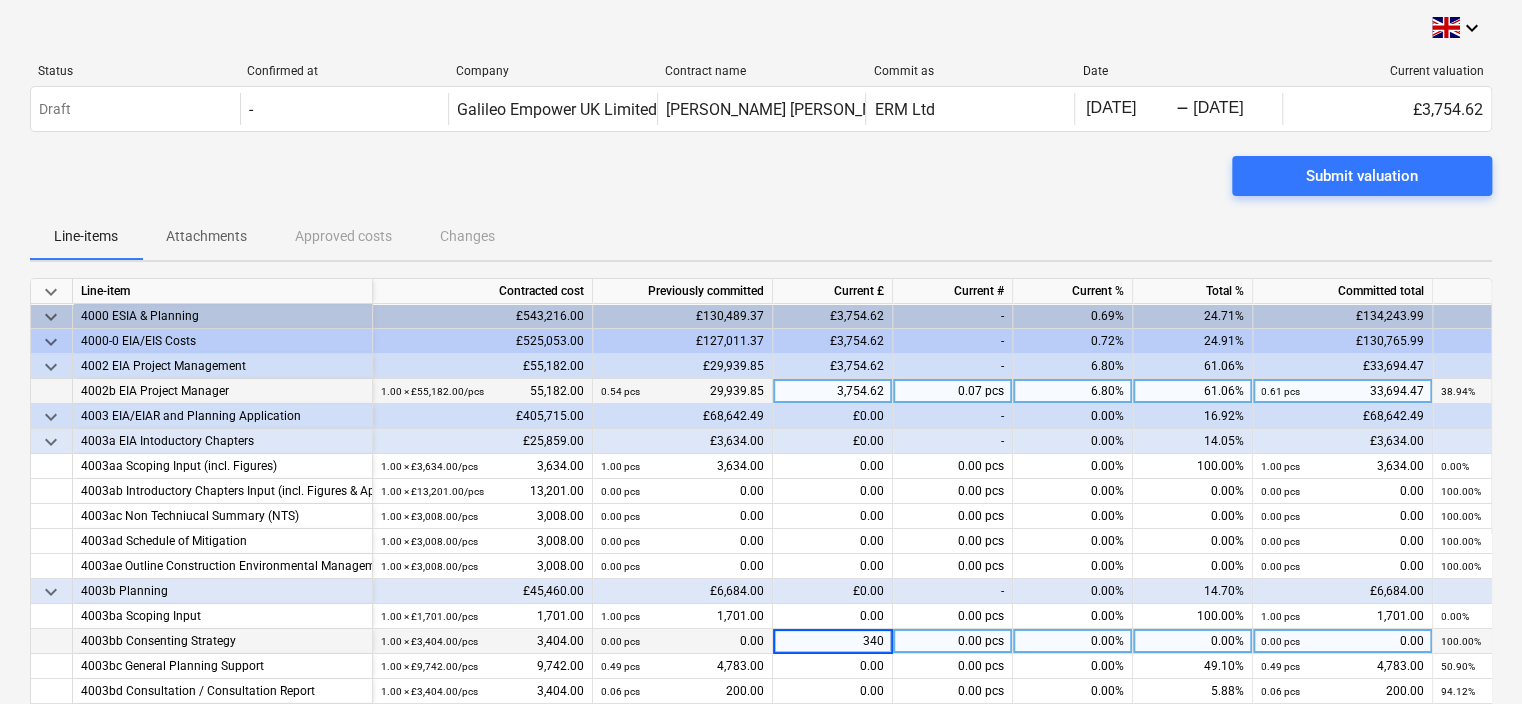 type on "3404" 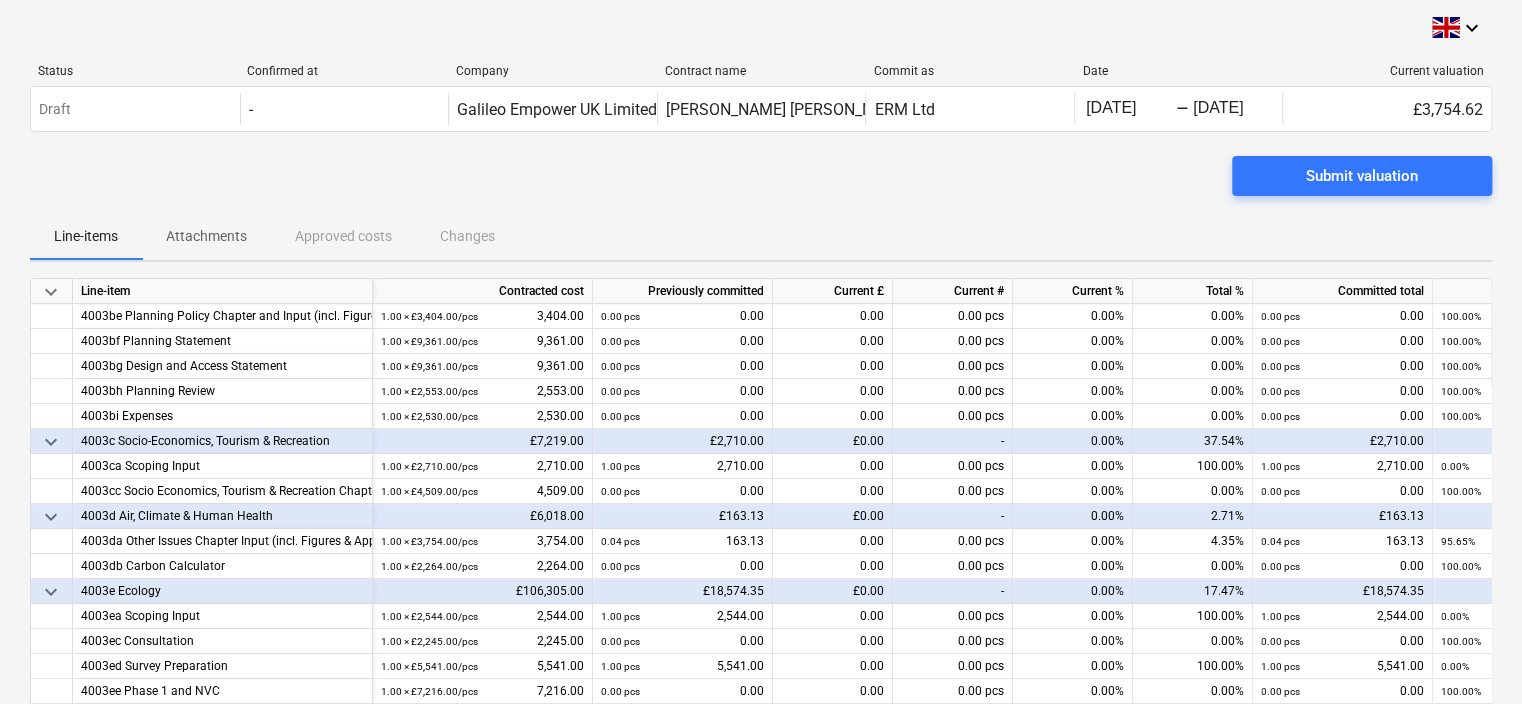 scroll, scrollTop: 500, scrollLeft: 0, axis: vertical 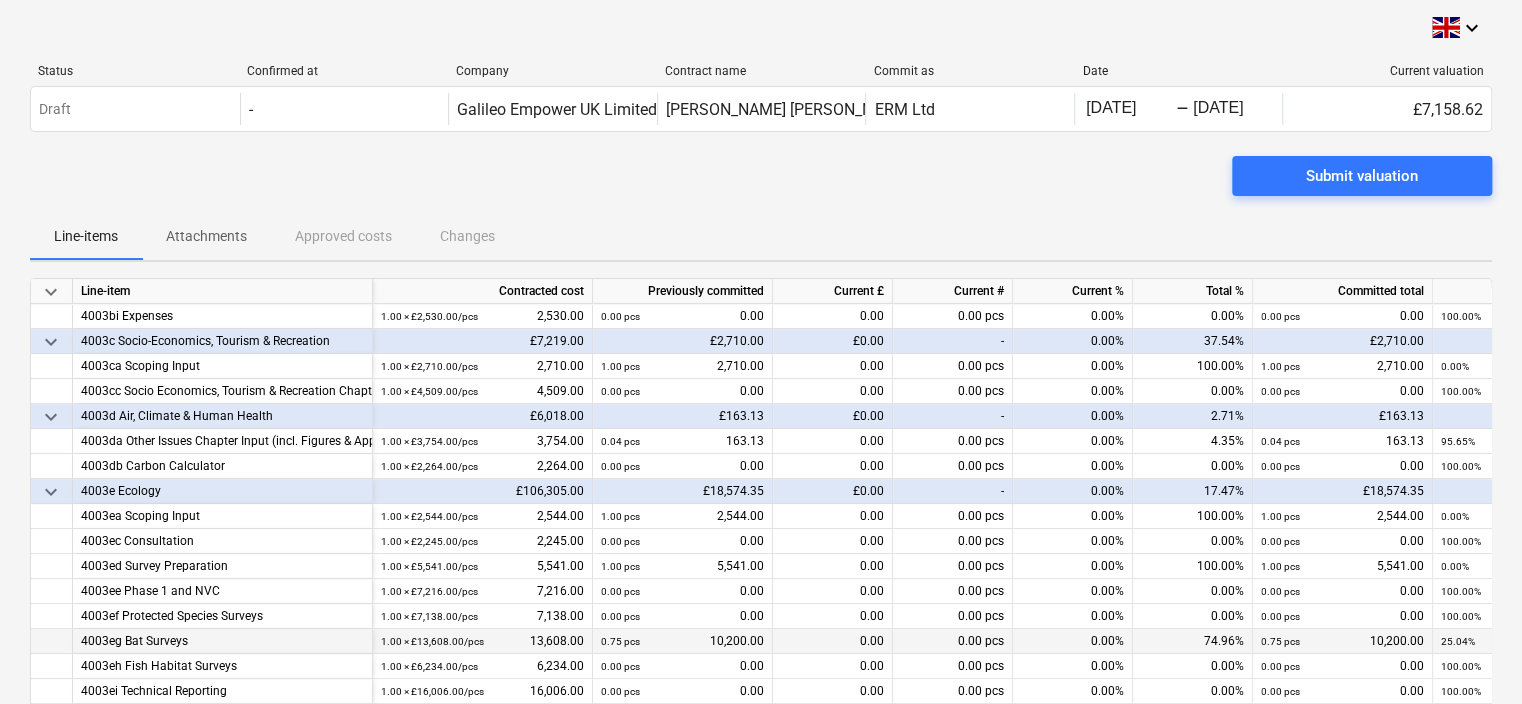 click on "0.00" at bounding box center [833, 641] 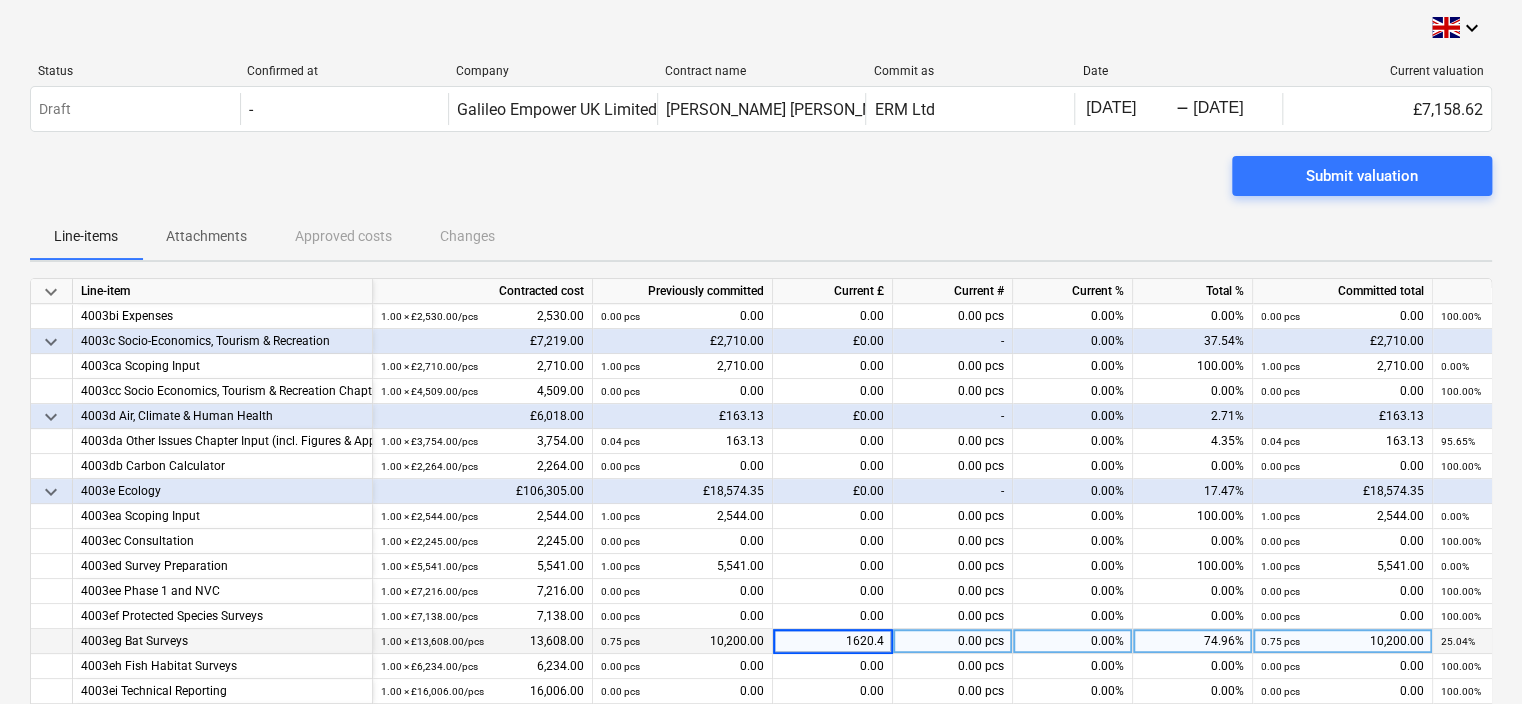 type on "1620.47" 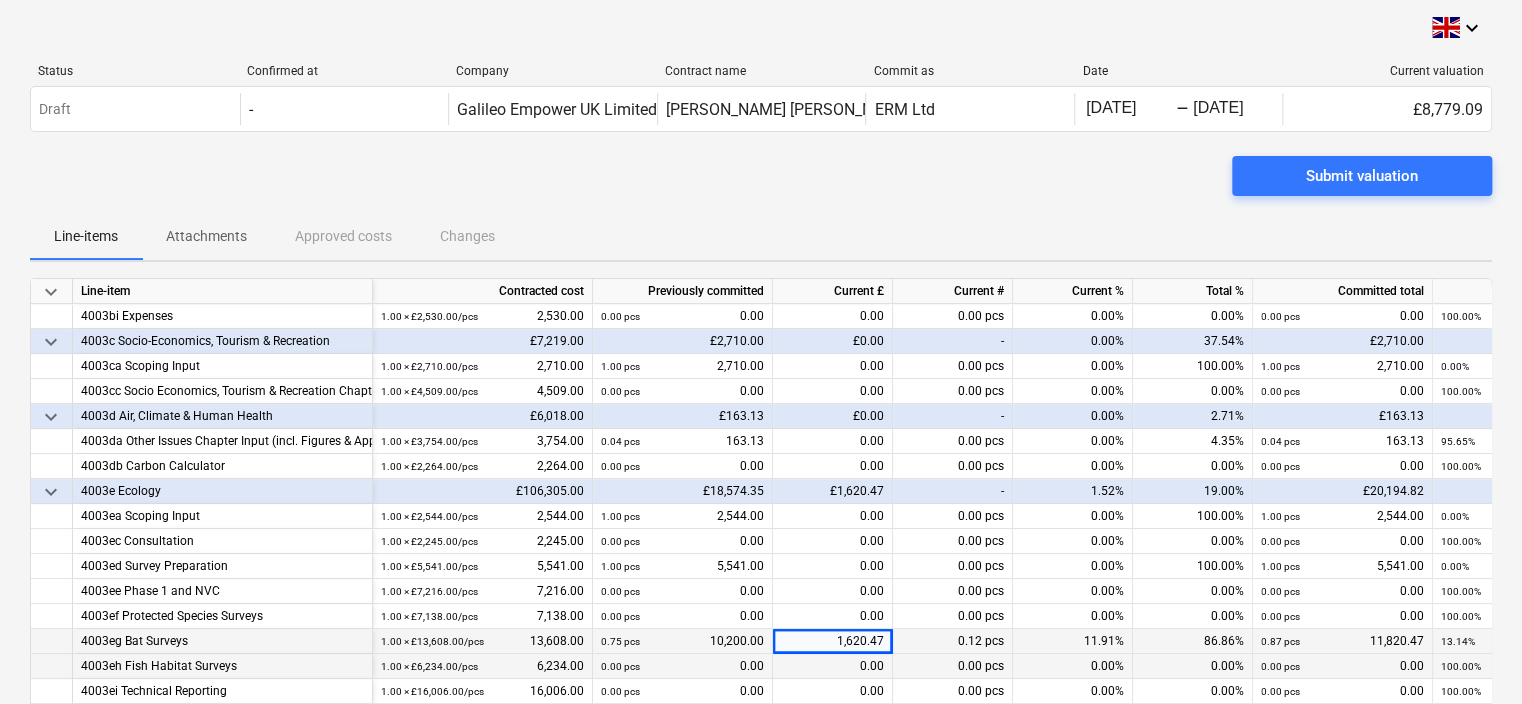 click on "0.00" at bounding box center [833, 666] 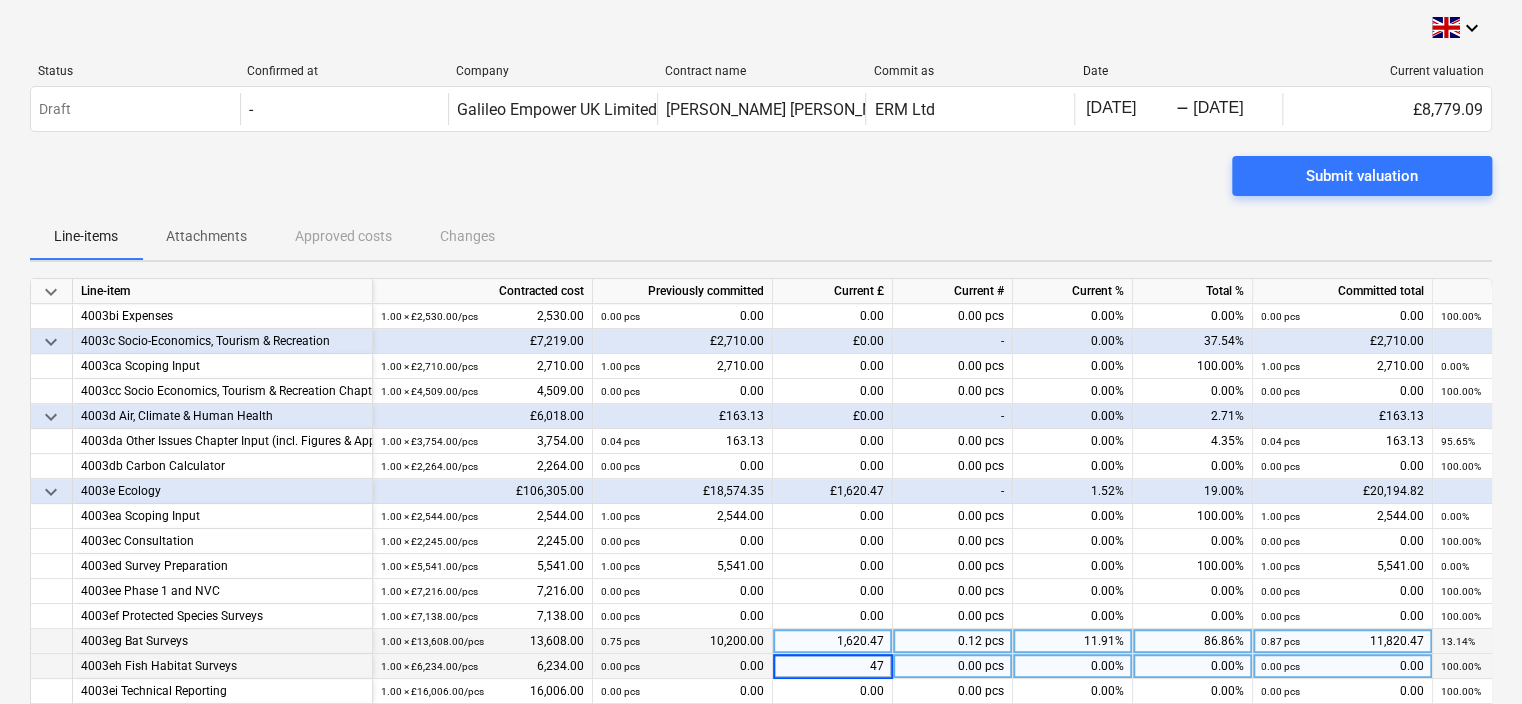 type on "473" 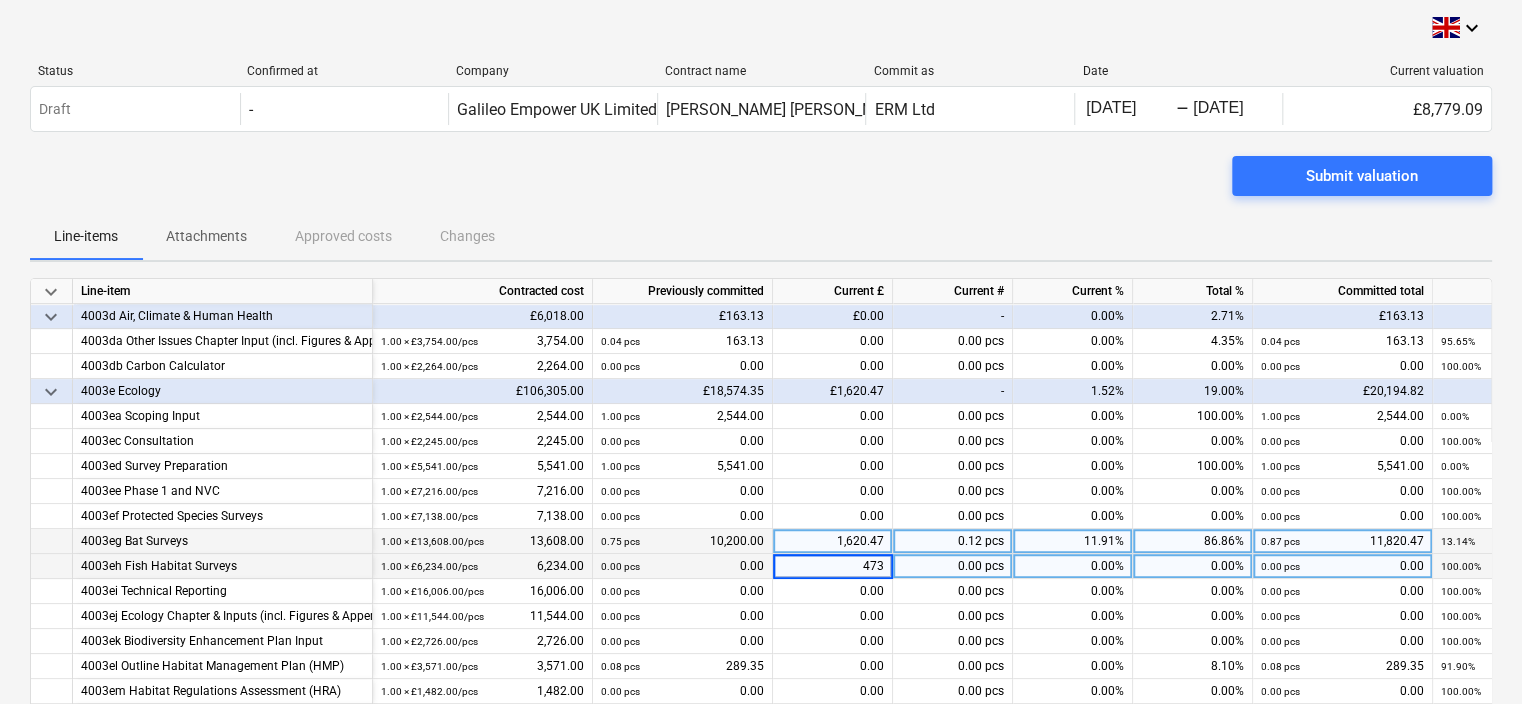 scroll, scrollTop: 700, scrollLeft: 0, axis: vertical 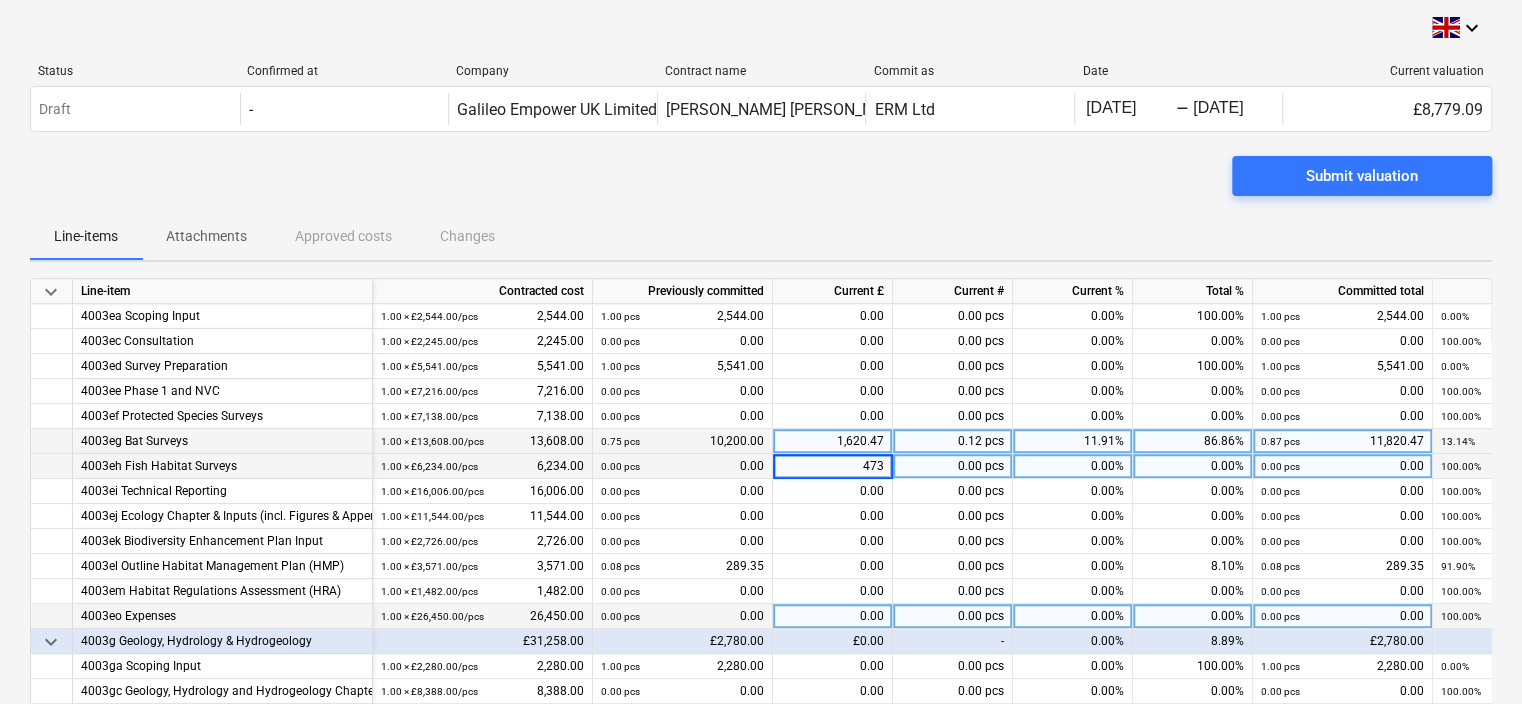 click on "0.00" at bounding box center [833, 616] 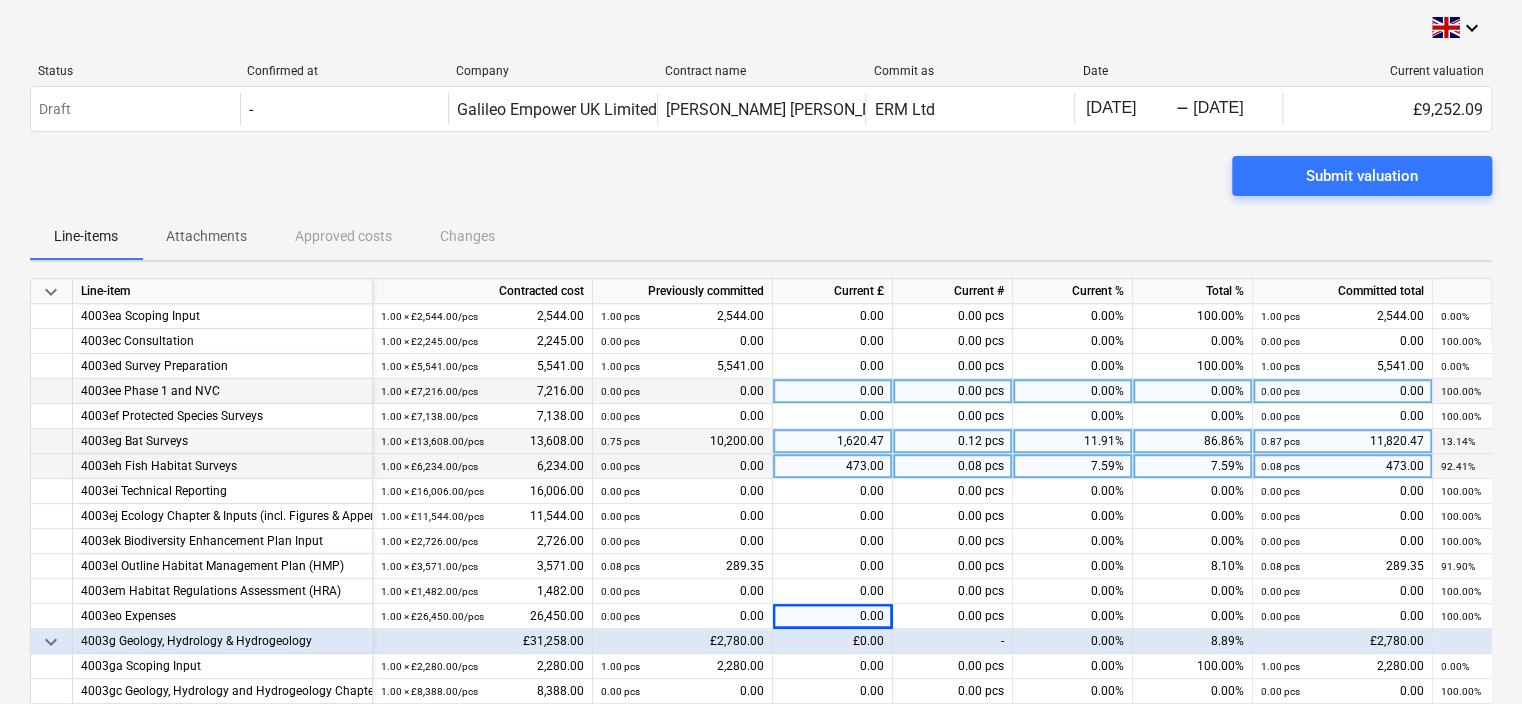 click on "0.00" at bounding box center (833, 391) 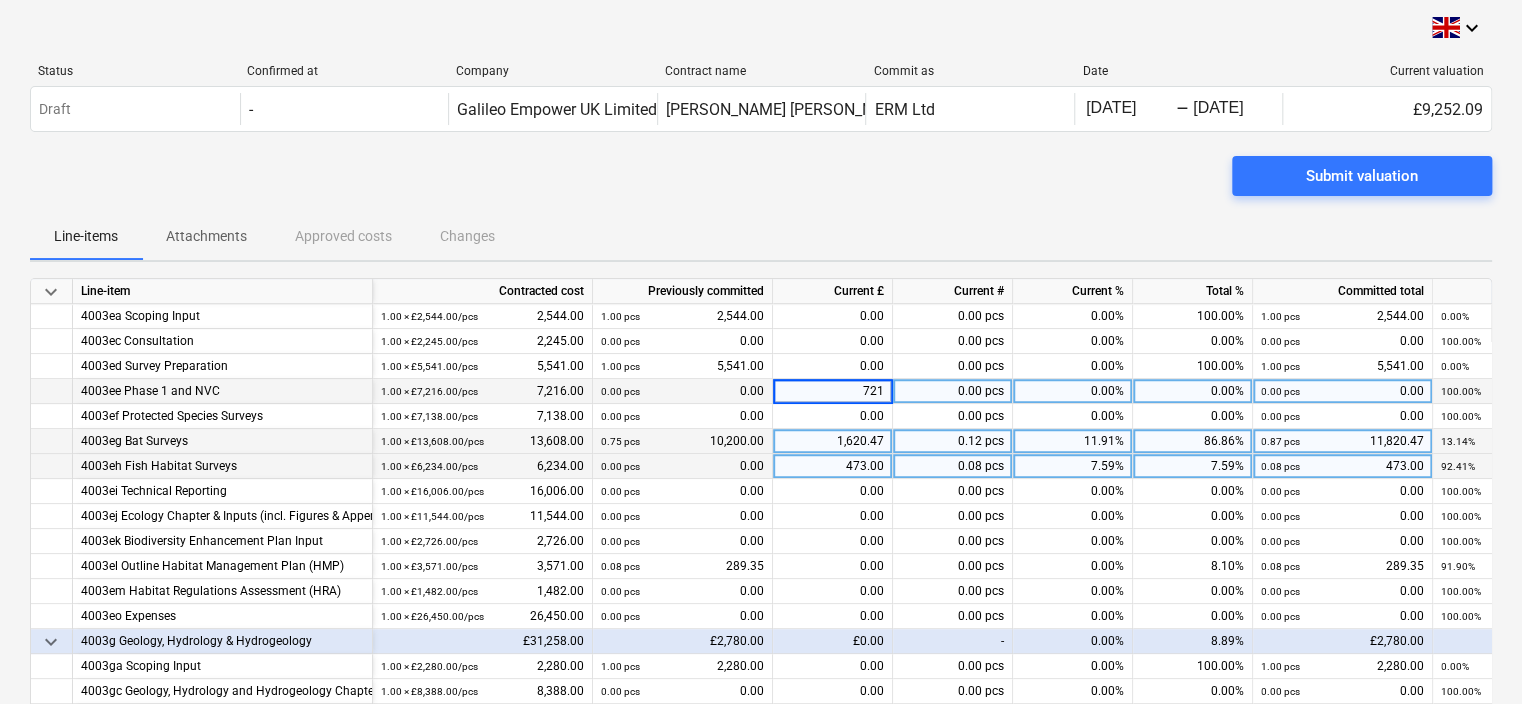 type on "7216" 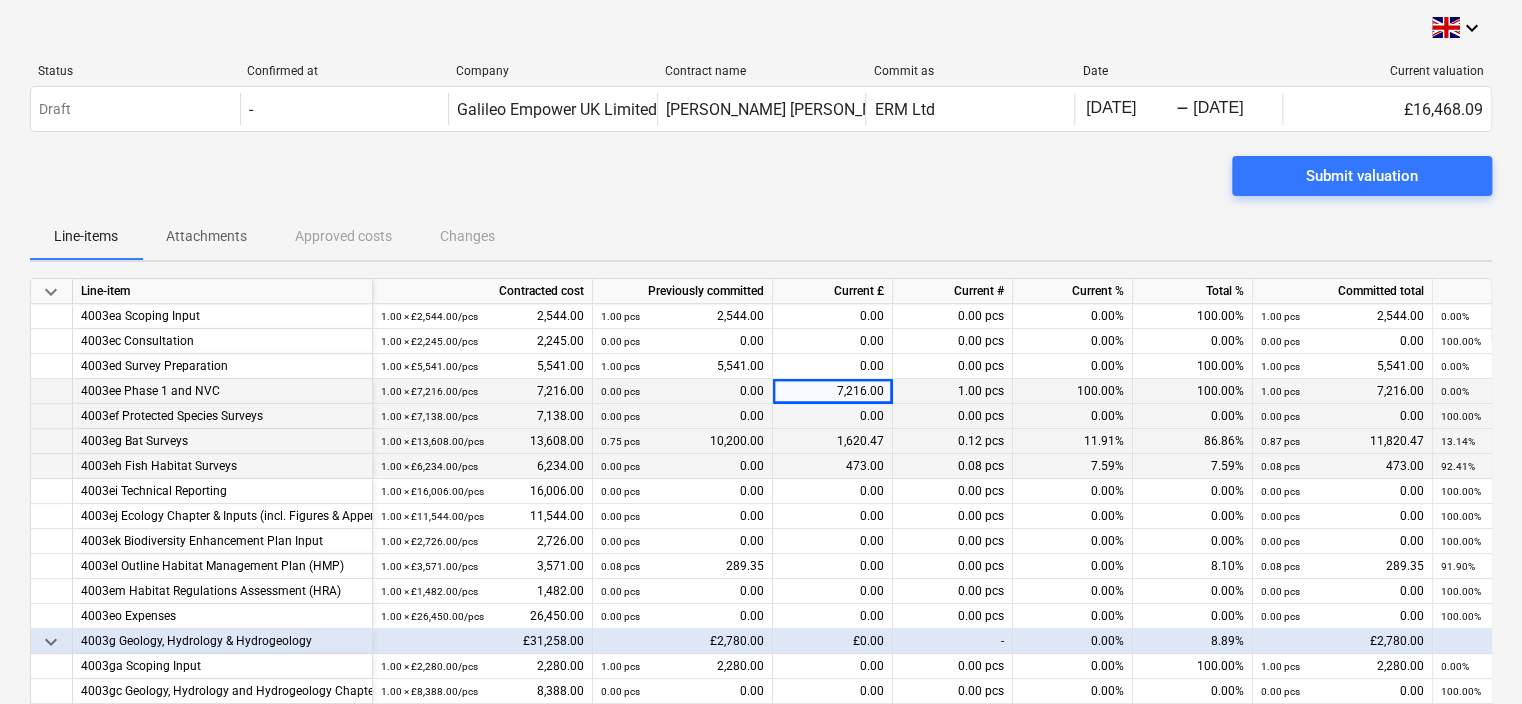 click on "0.00" at bounding box center [833, 416] 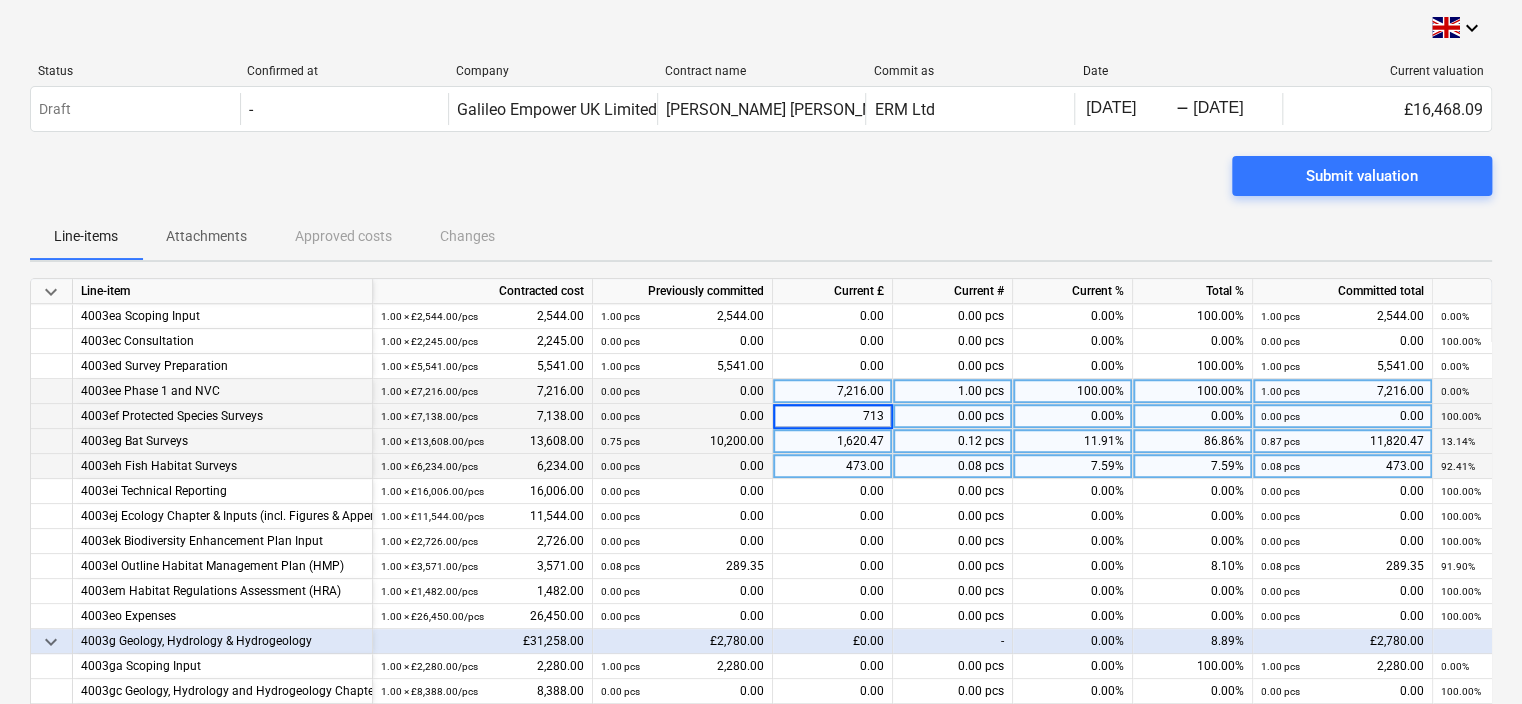 type on "7138" 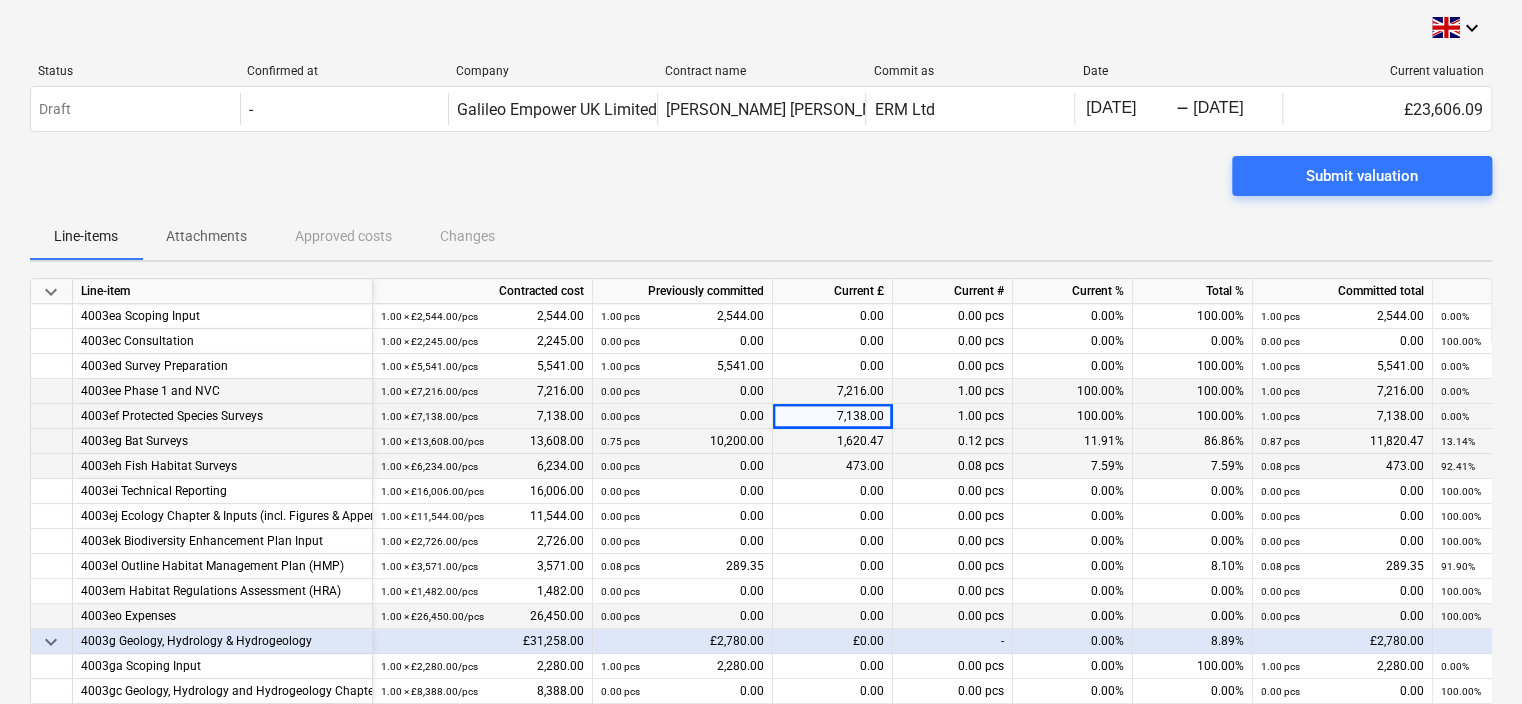 click on "0.00" at bounding box center (833, 616) 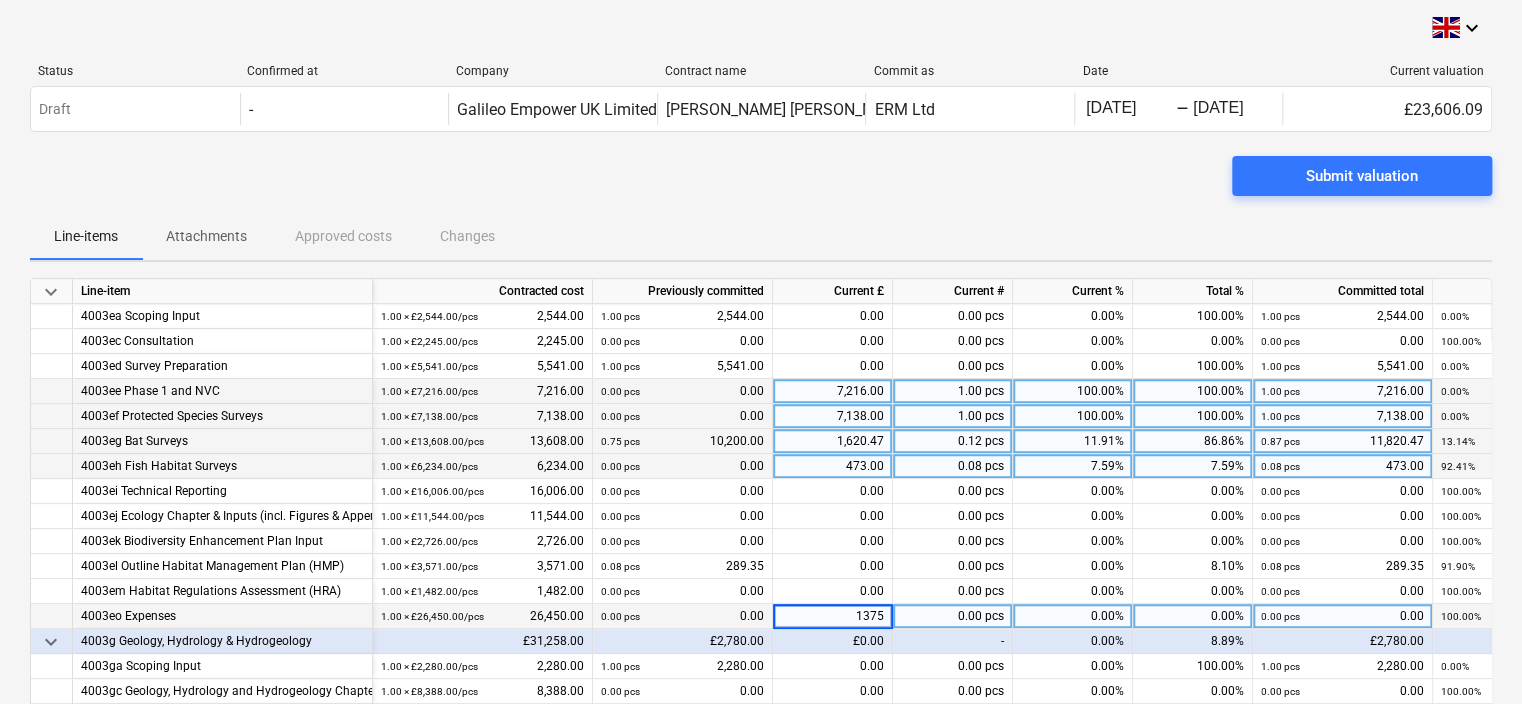 type on "13758" 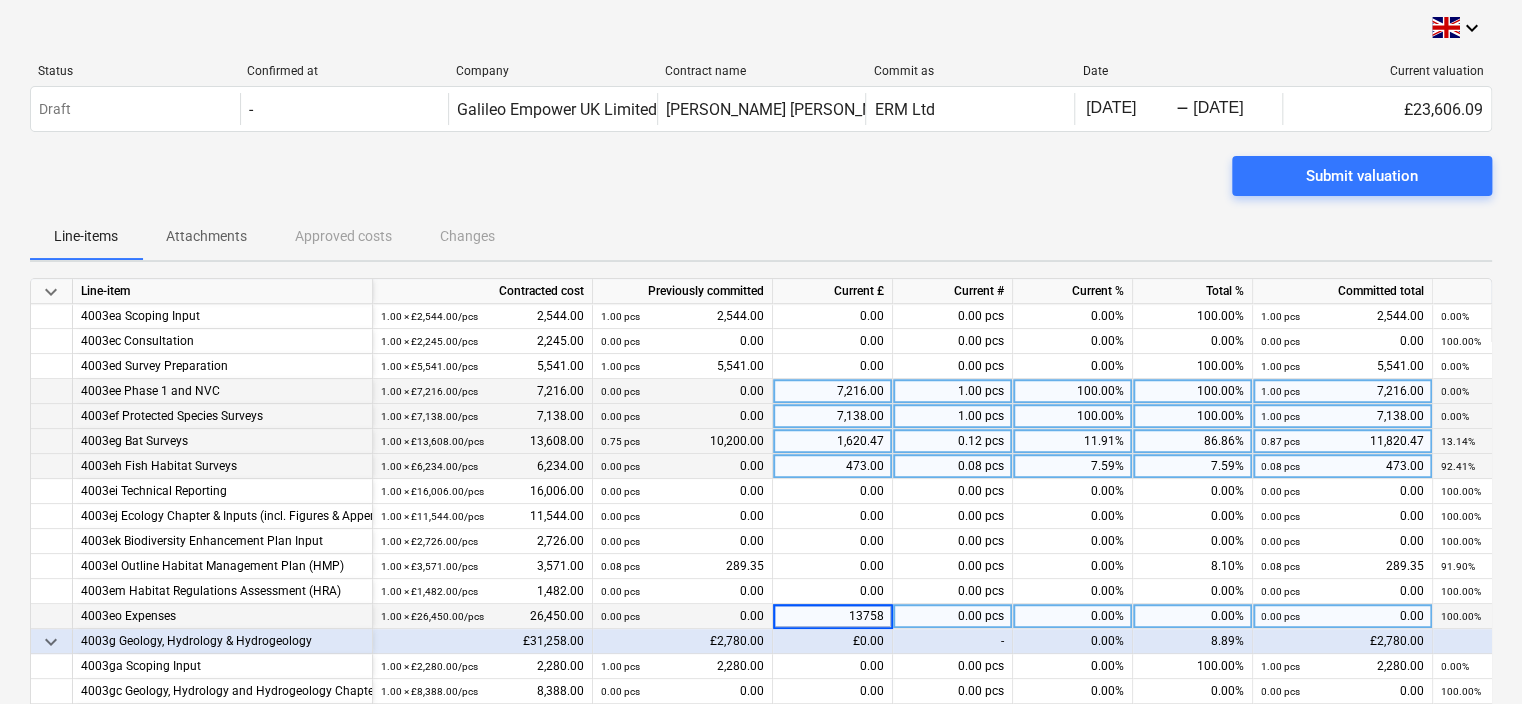 scroll, scrollTop: 900, scrollLeft: 0, axis: vertical 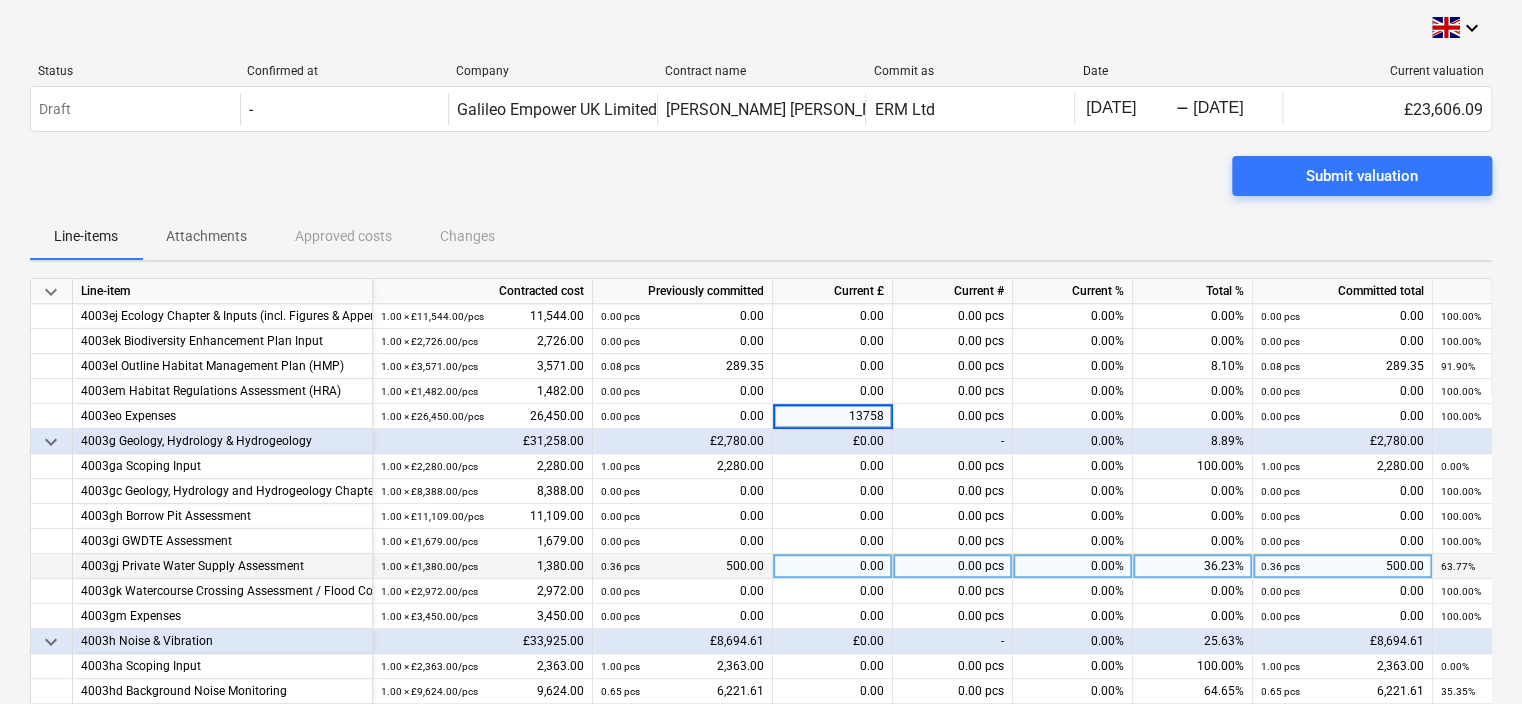 click on "0.00" at bounding box center (833, 566) 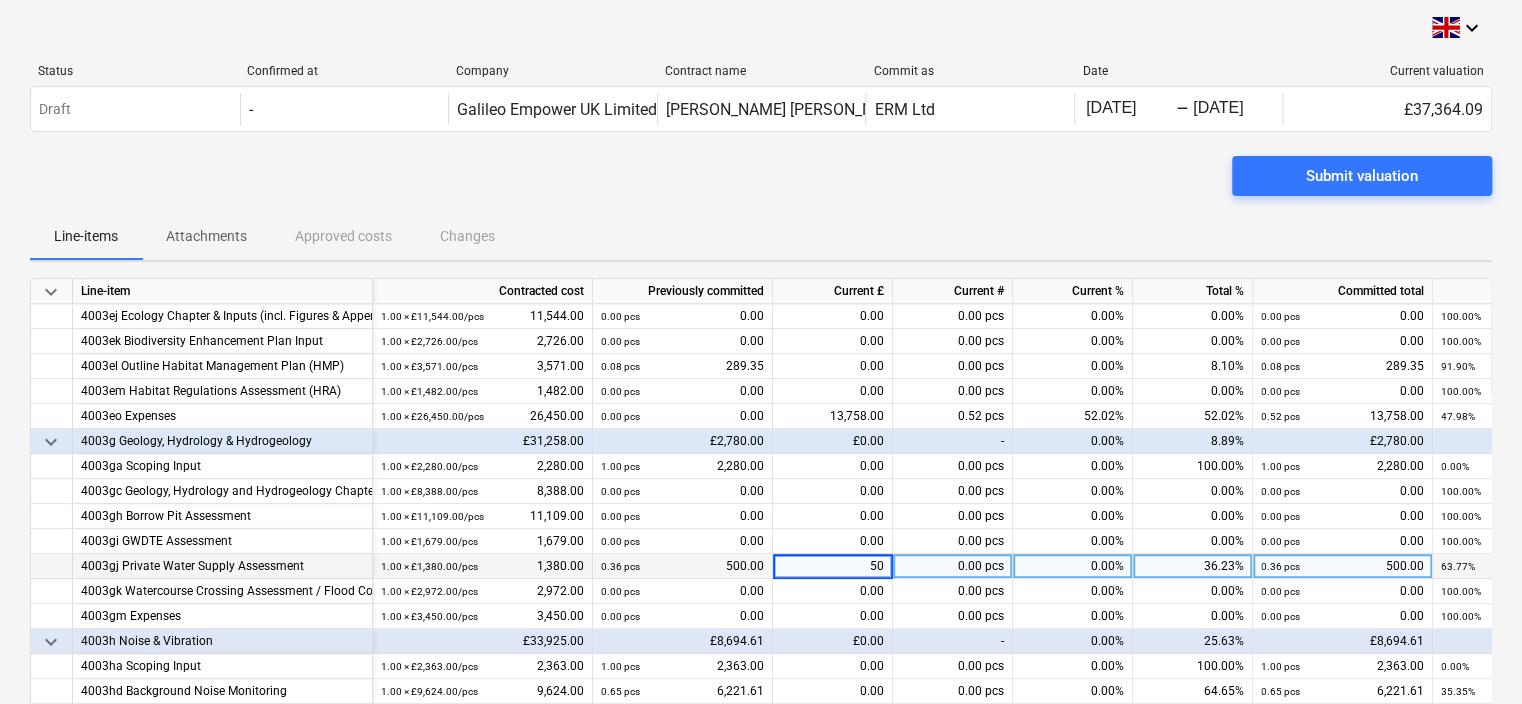 type on "500" 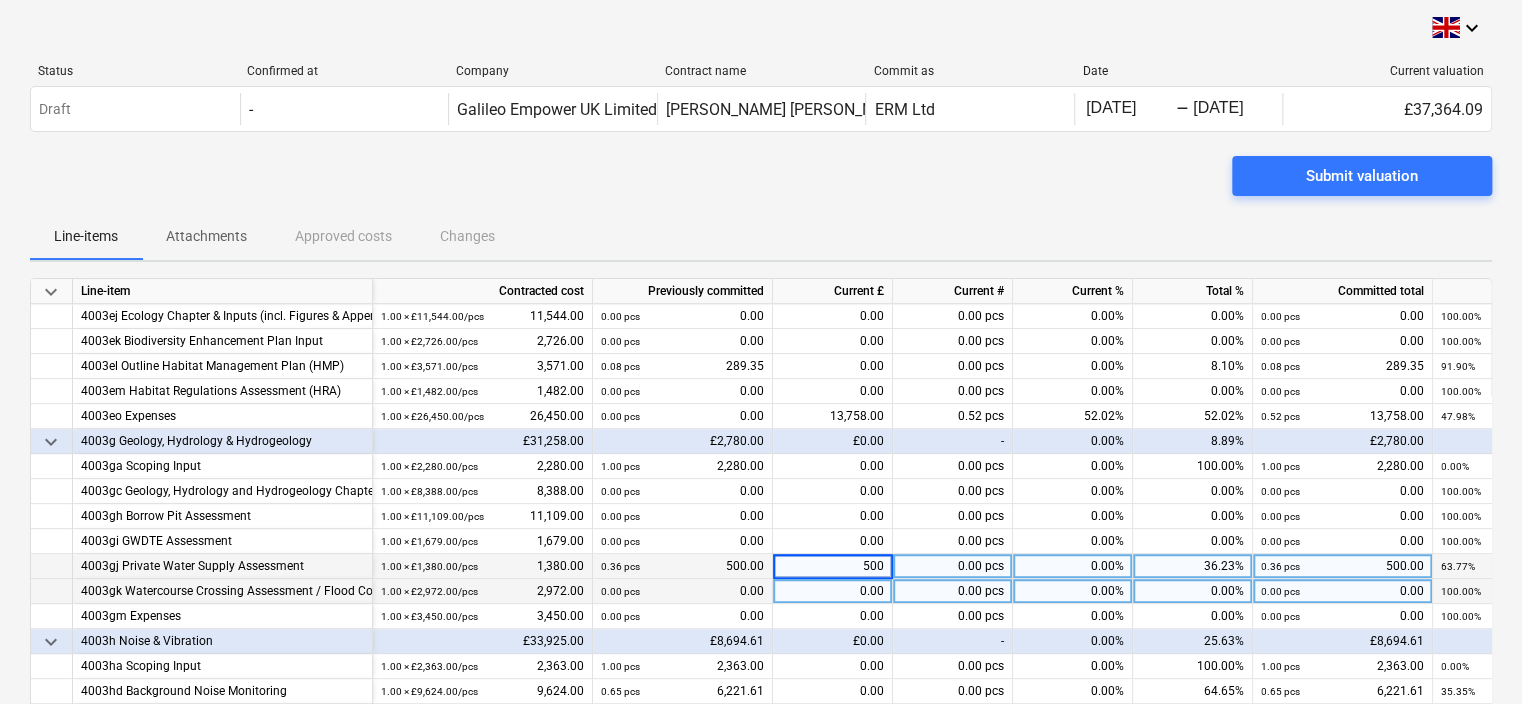click on "0.00" at bounding box center (833, 591) 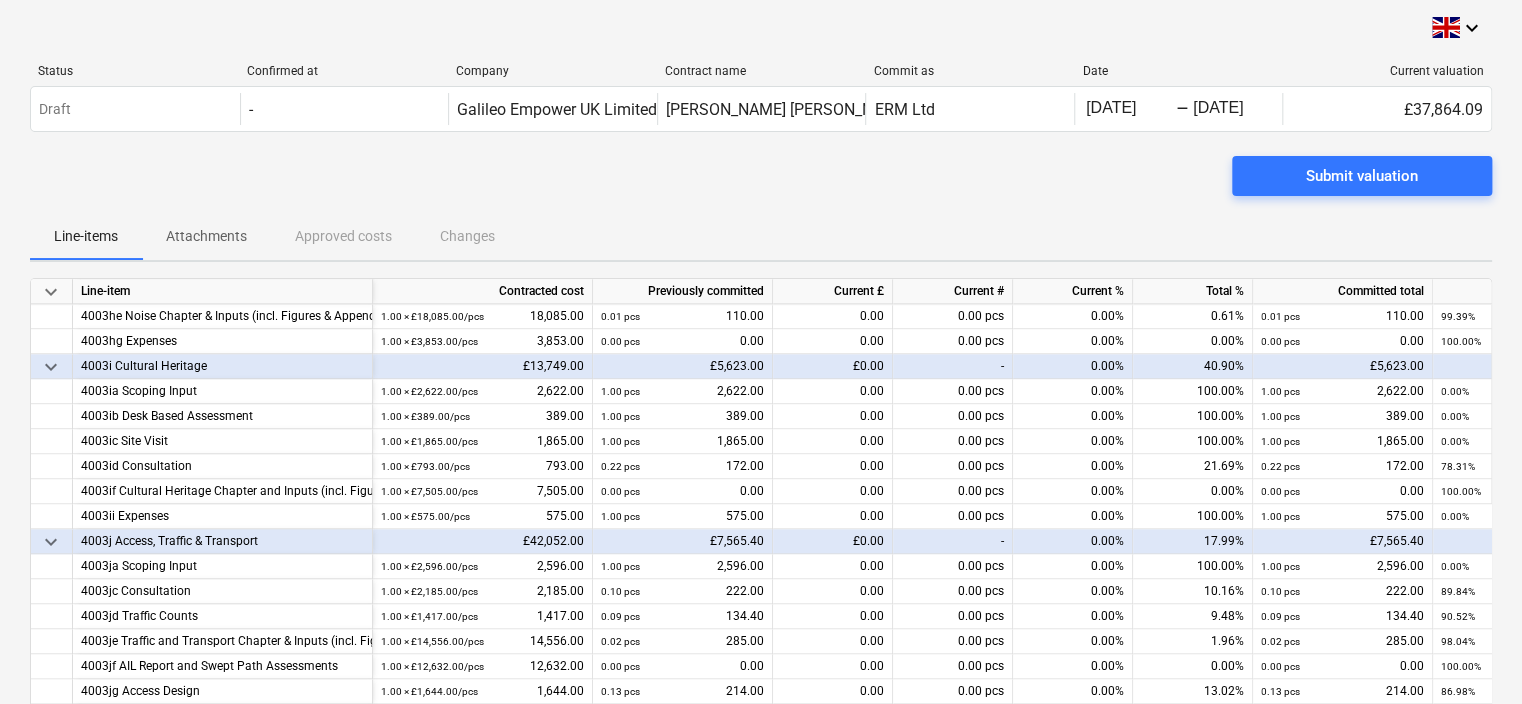 scroll, scrollTop: 1400, scrollLeft: 0, axis: vertical 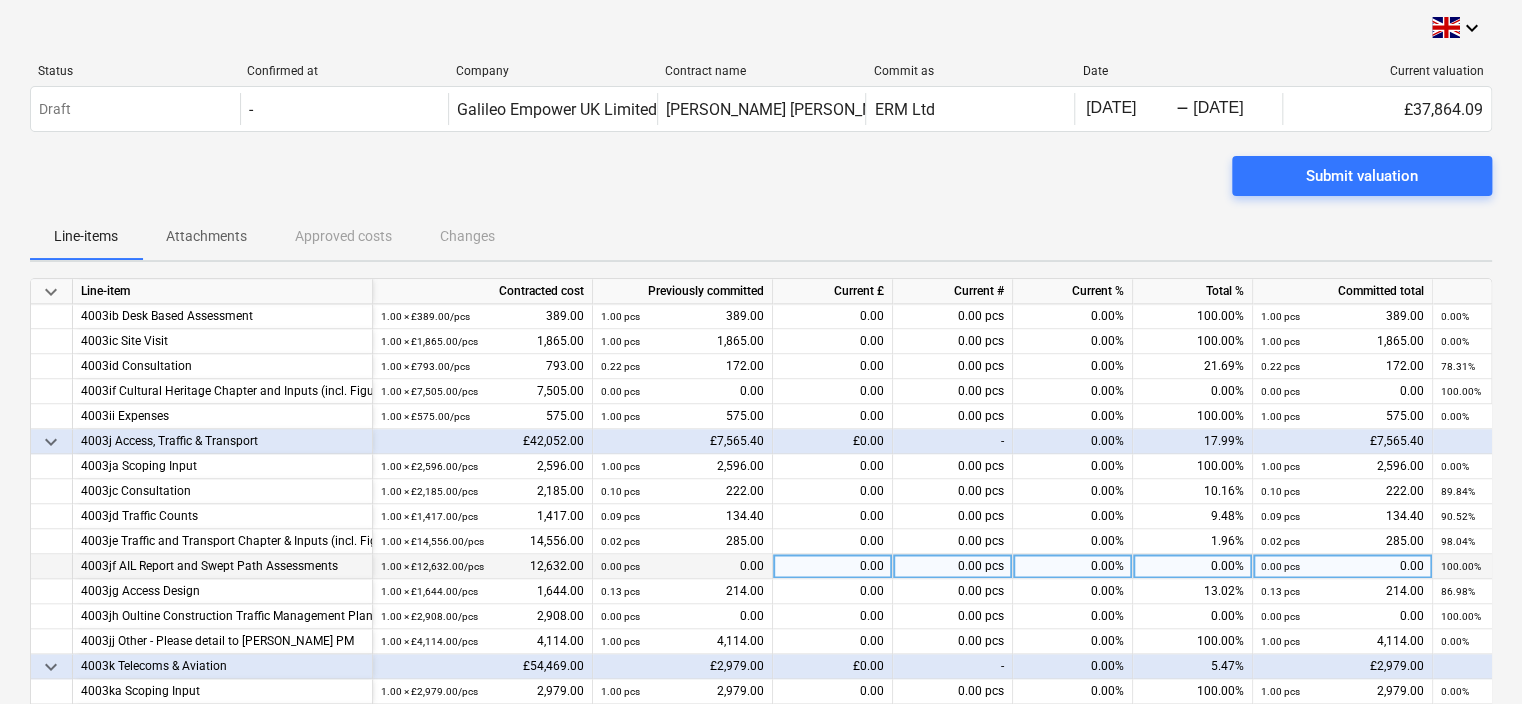 click on "0.00" at bounding box center (833, 566) 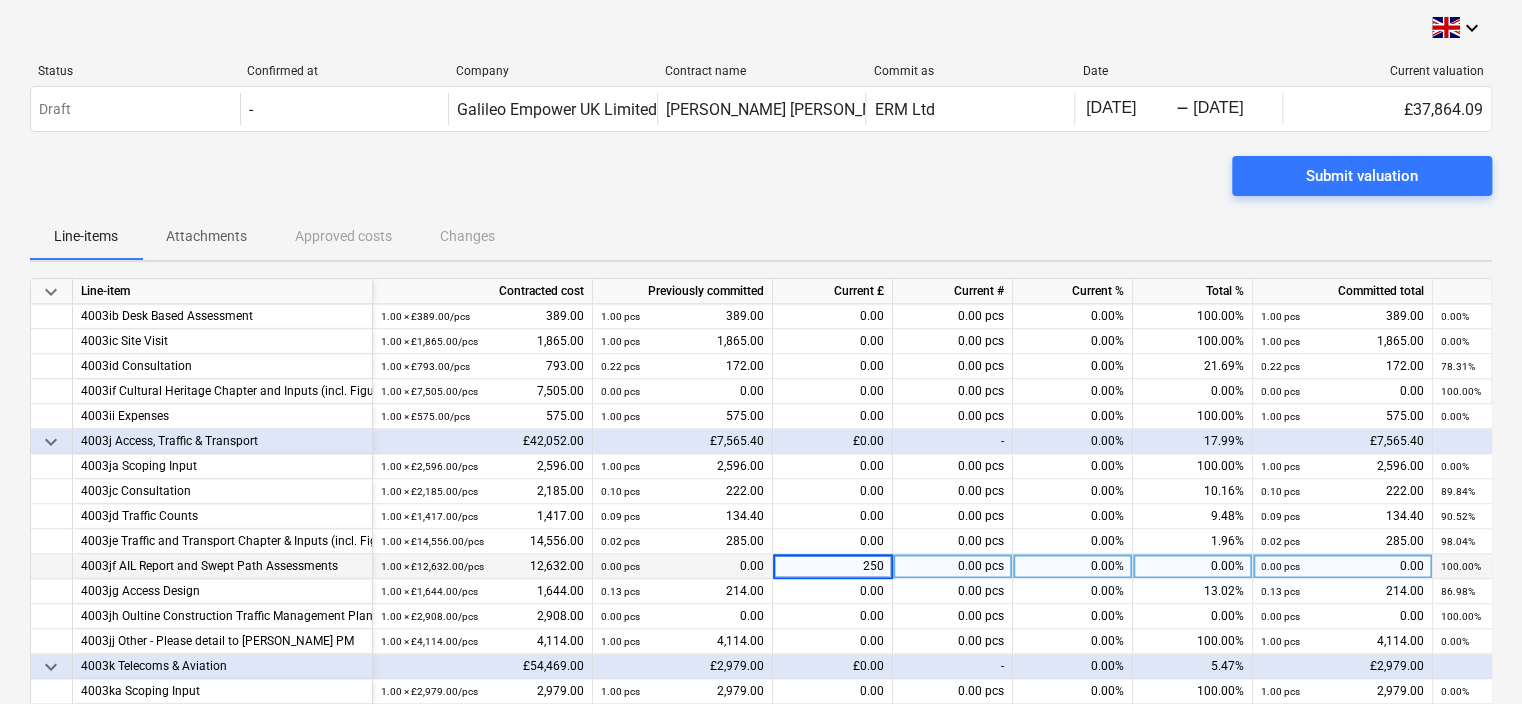 type on "2500" 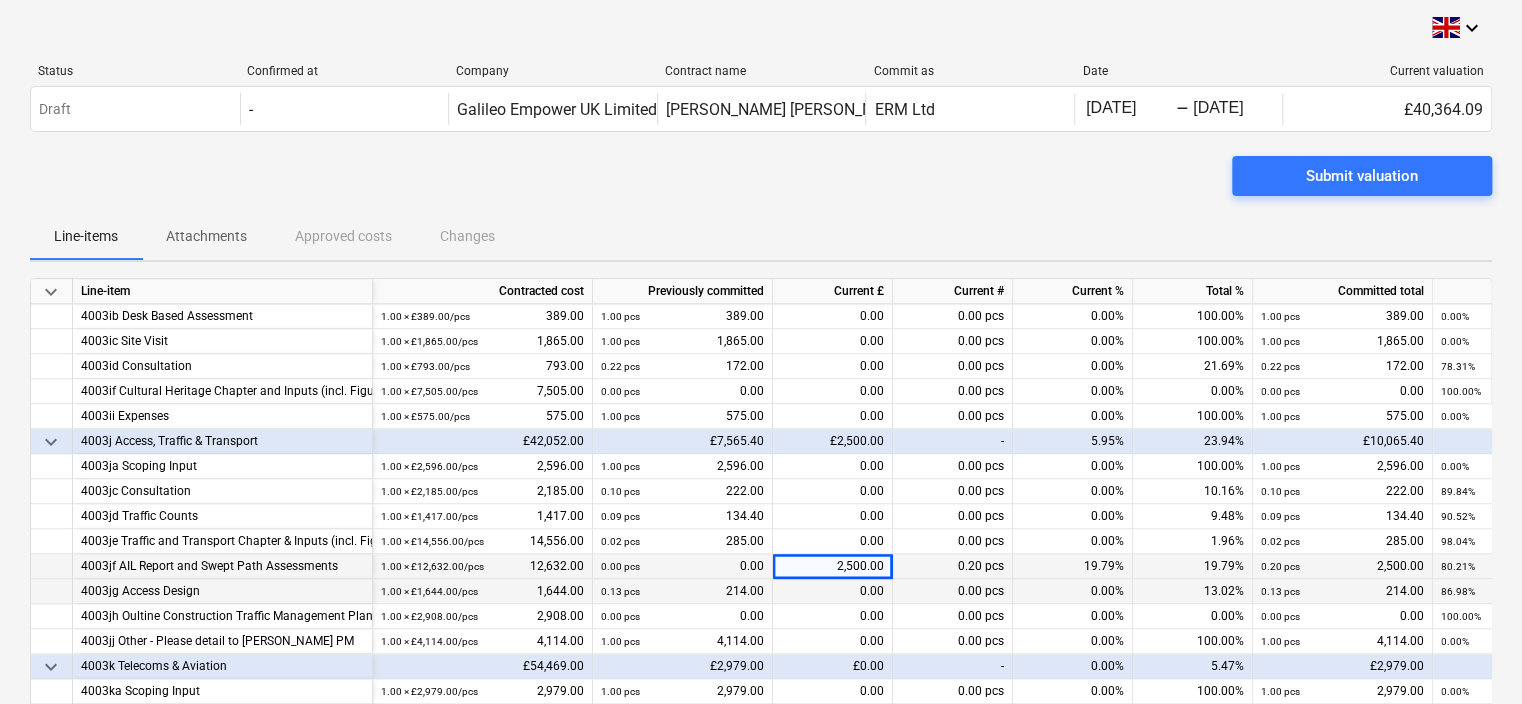click on "0.00" at bounding box center (833, 591) 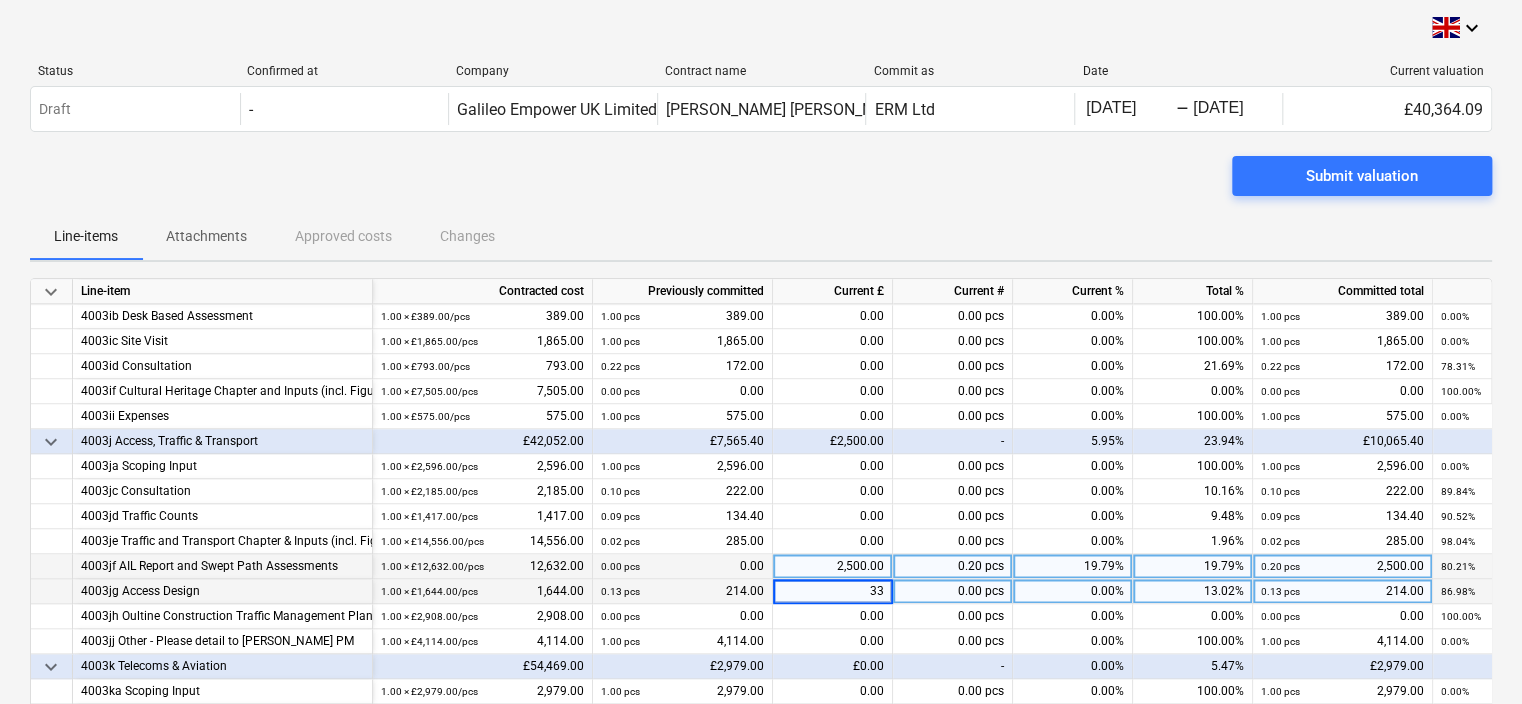 type on "331" 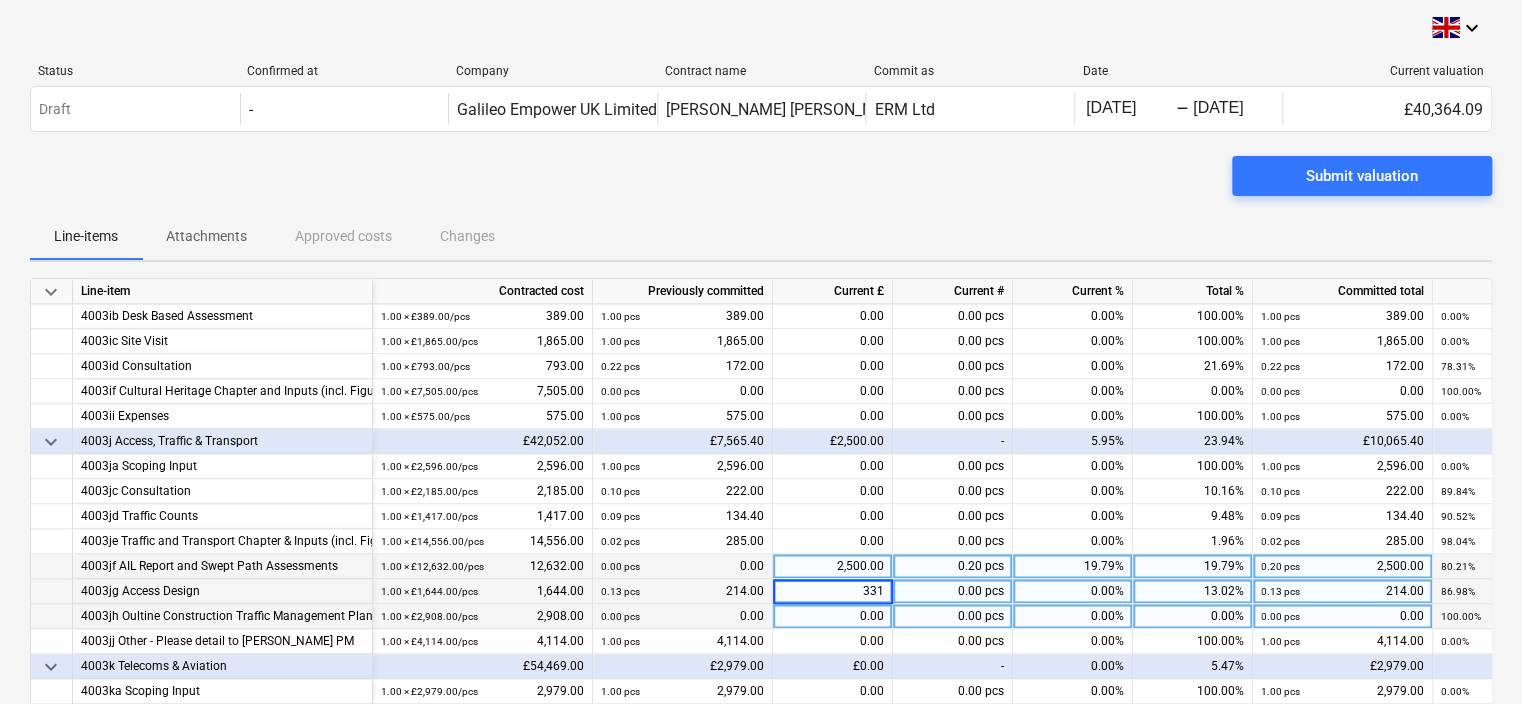 scroll, scrollTop: 1500, scrollLeft: 0, axis: vertical 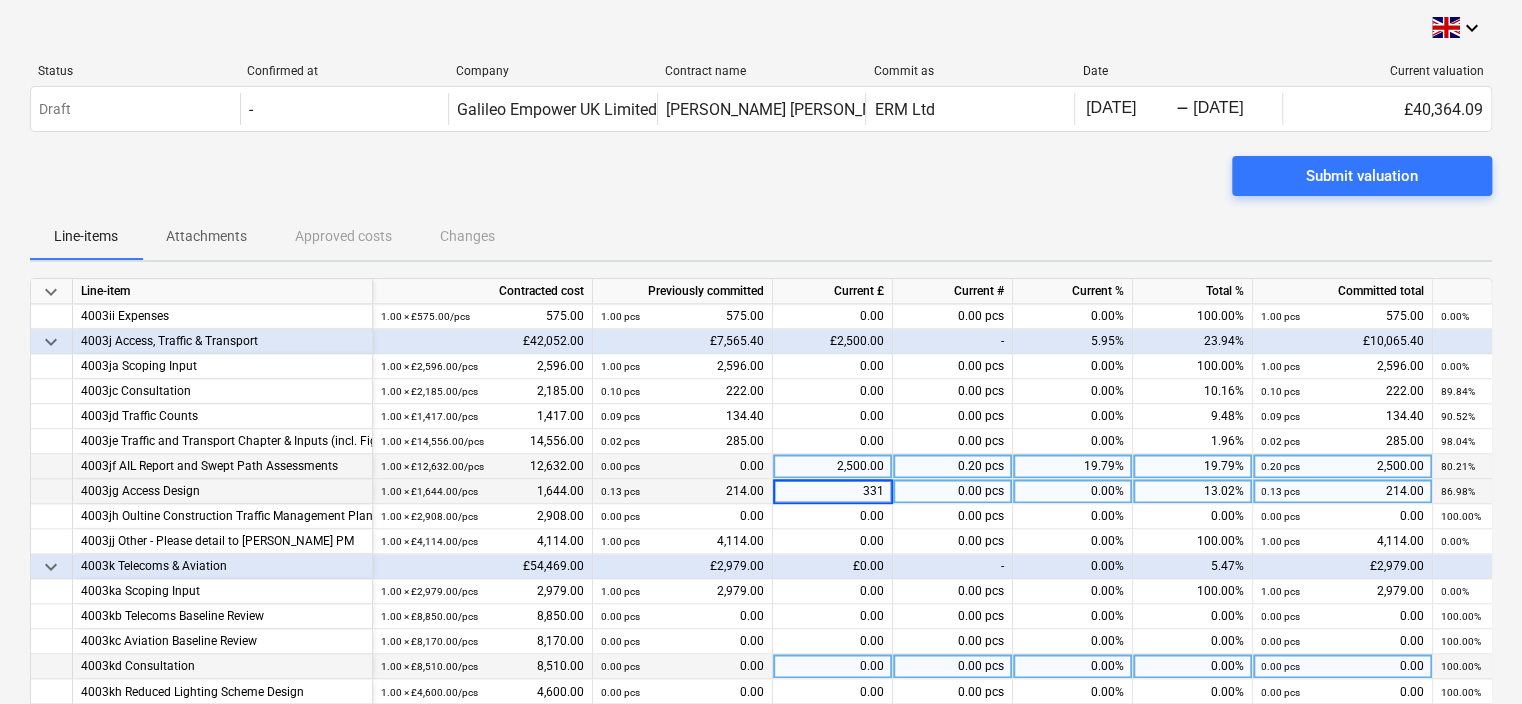 click on "0.00" at bounding box center [833, 666] 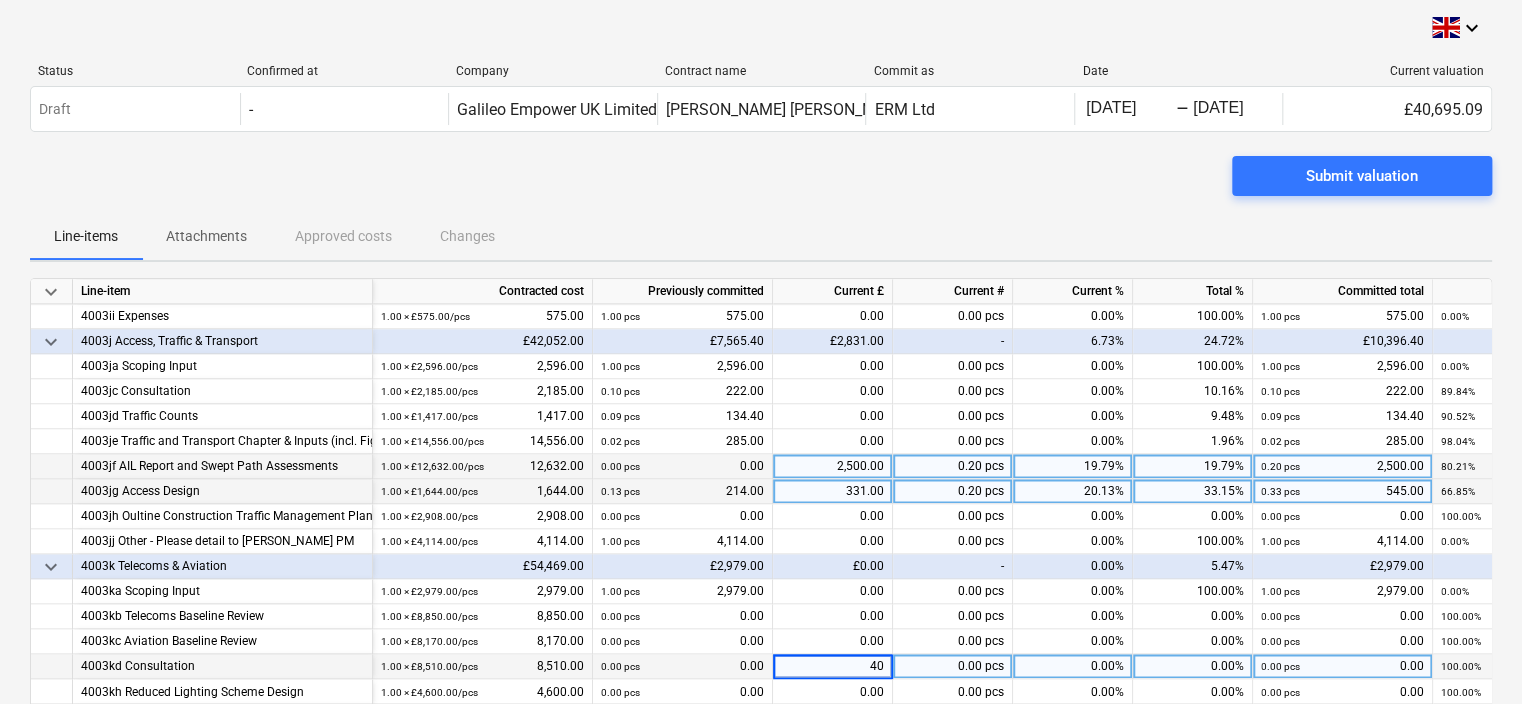type on "400" 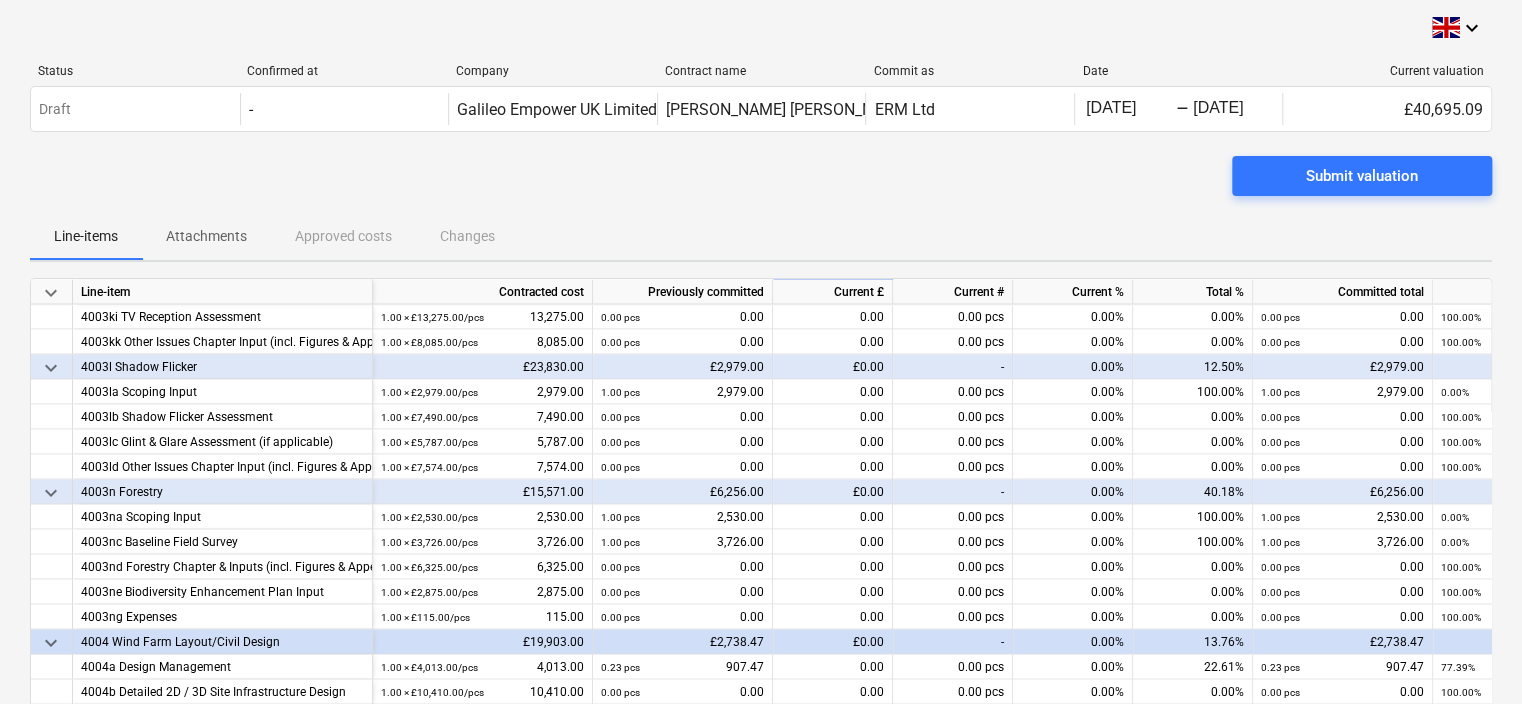 scroll, scrollTop: 2000, scrollLeft: 0, axis: vertical 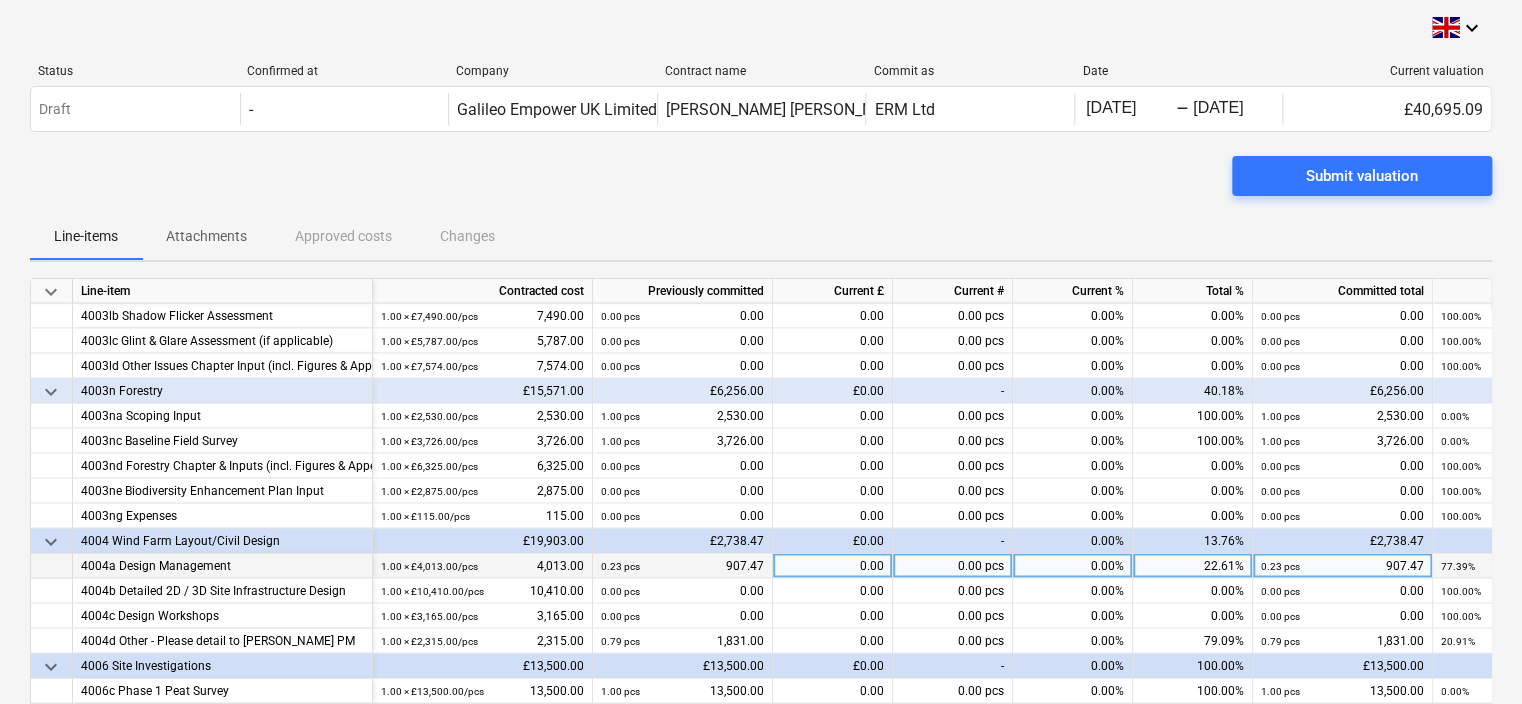 click on "0.00" at bounding box center [833, 566] 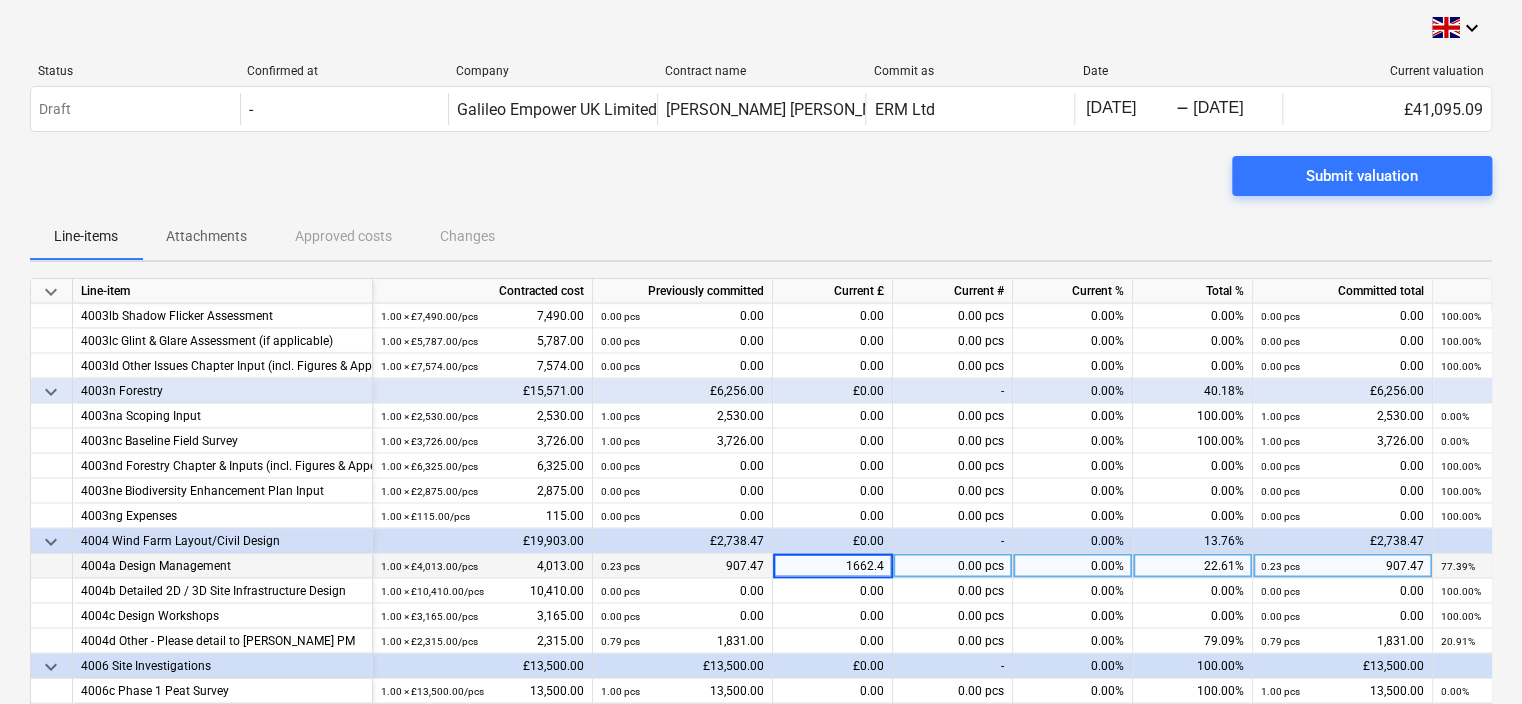 type on "1662.47" 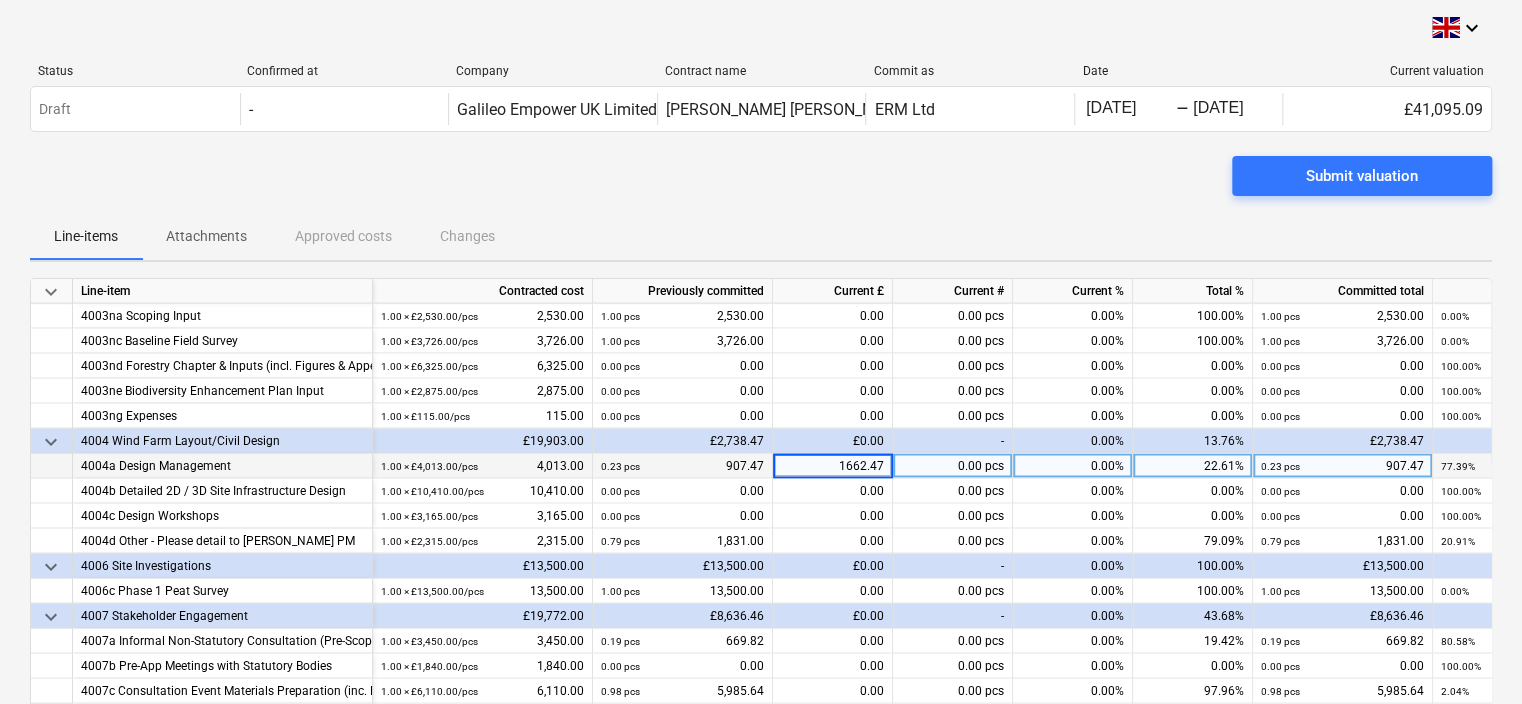 scroll, scrollTop: 2300, scrollLeft: 0, axis: vertical 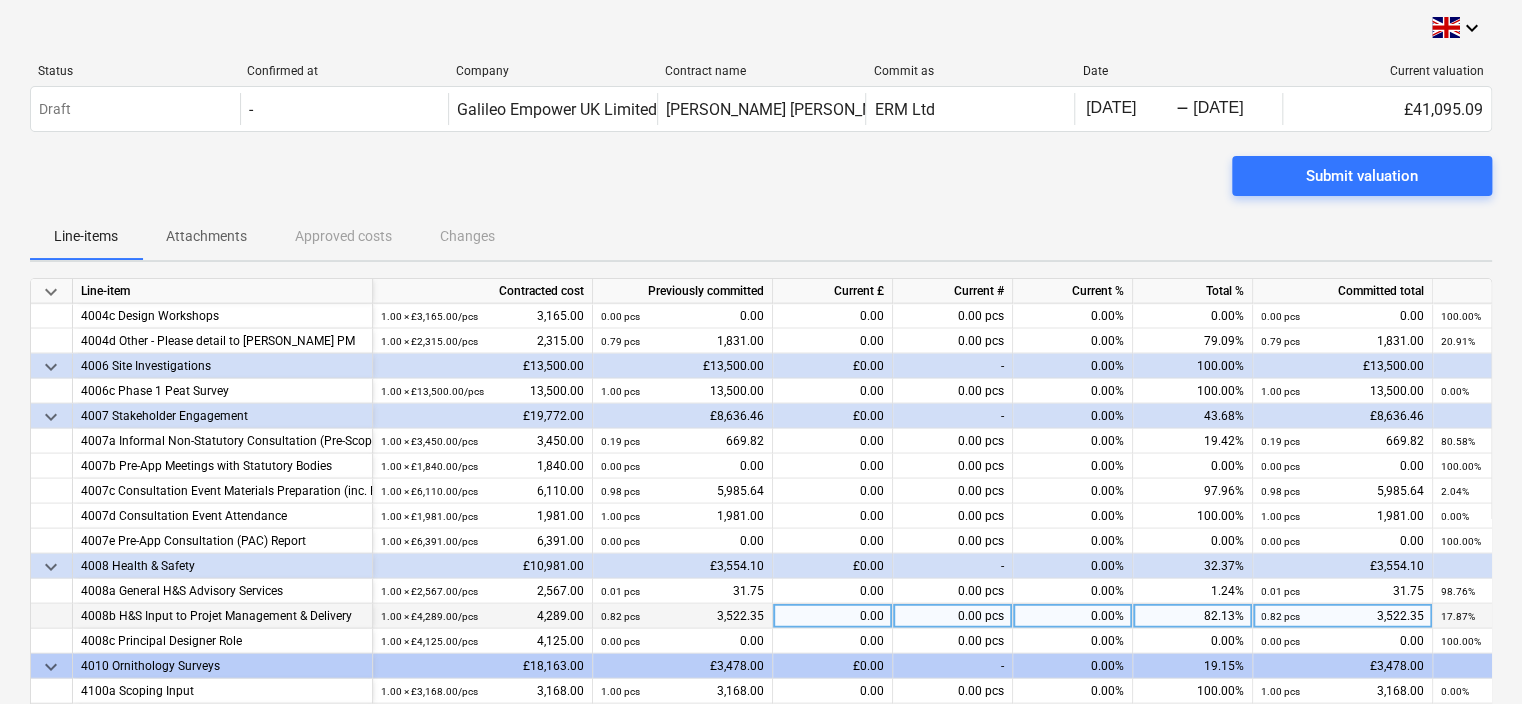 click on "0.00" at bounding box center [833, 616] 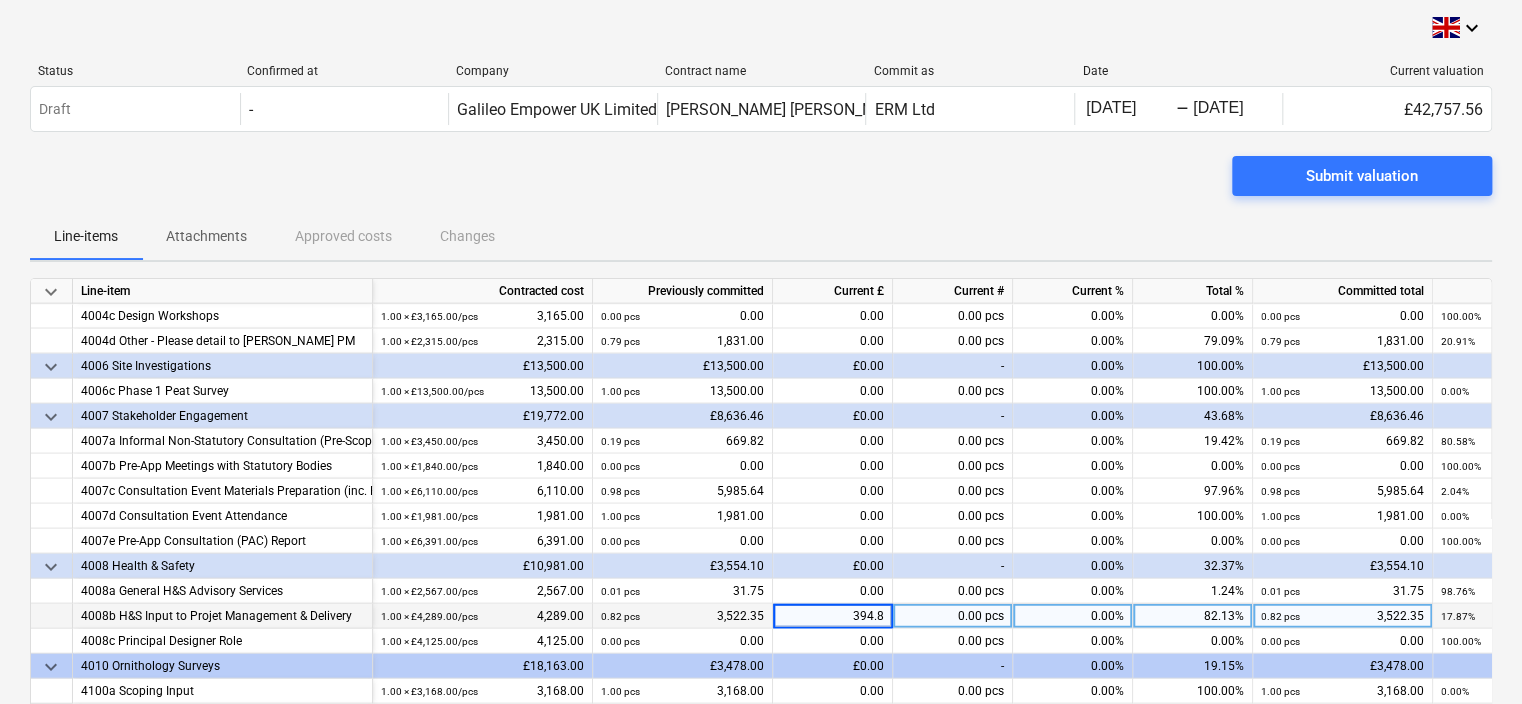 type on "394.87" 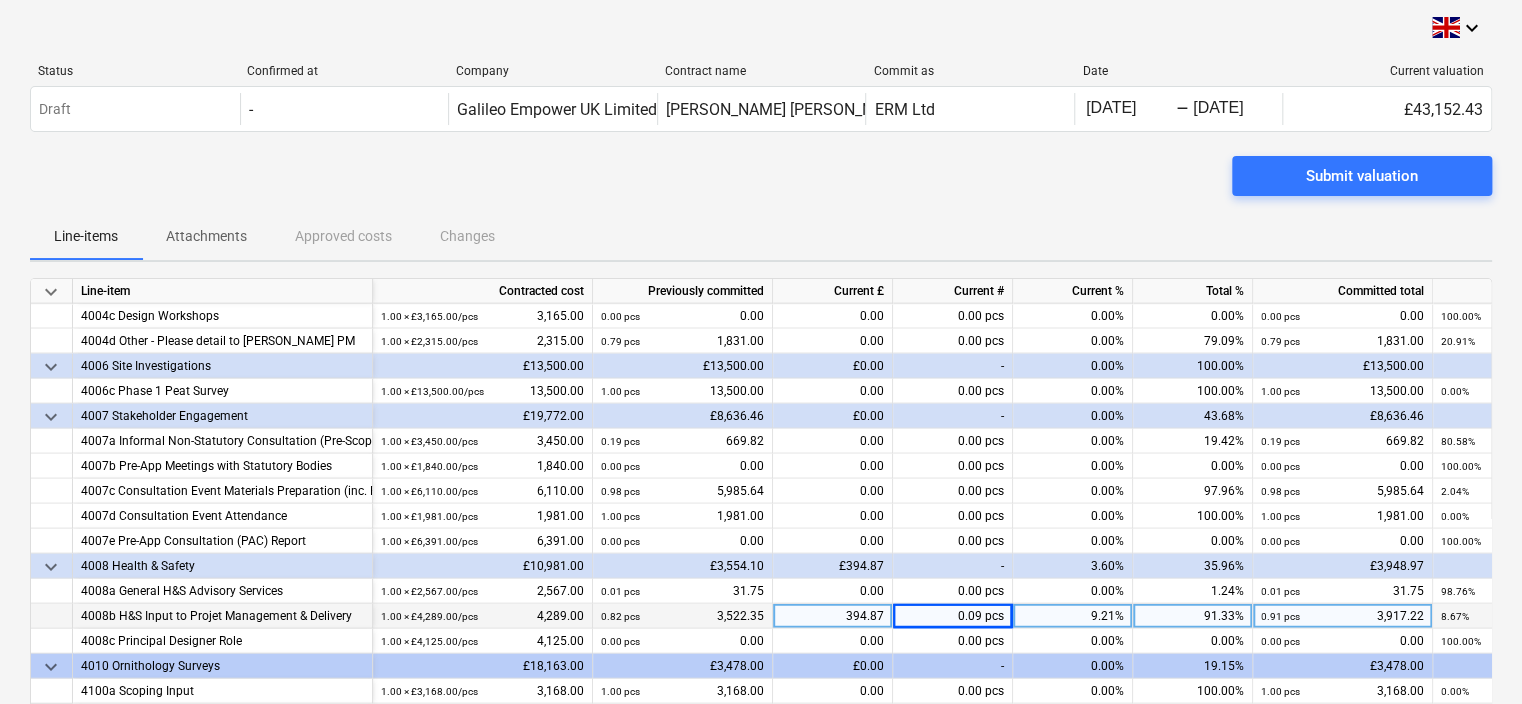 scroll, scrollTop: 2365, scrollLeft: 0, axis: vertical 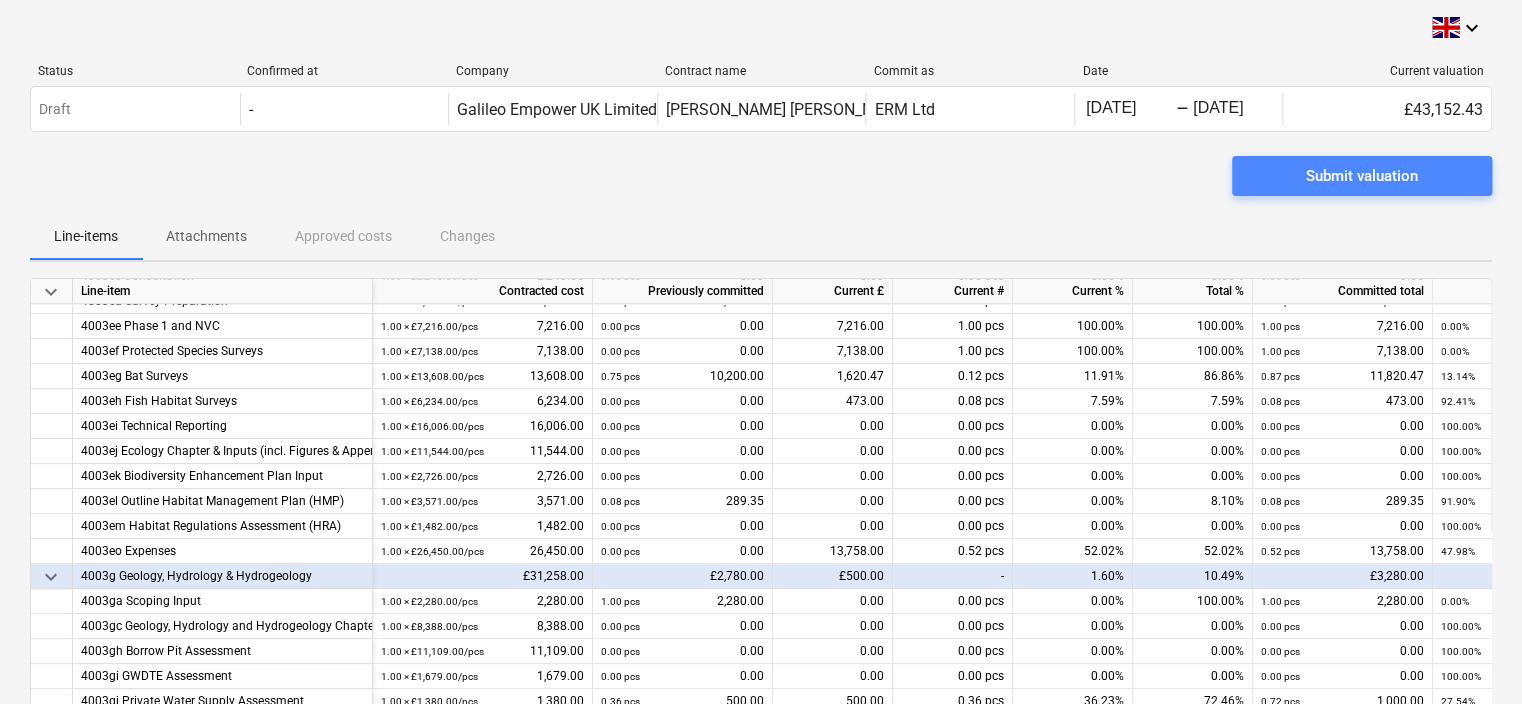 click on "Submit valuation" at bounding box center (1362, 176) 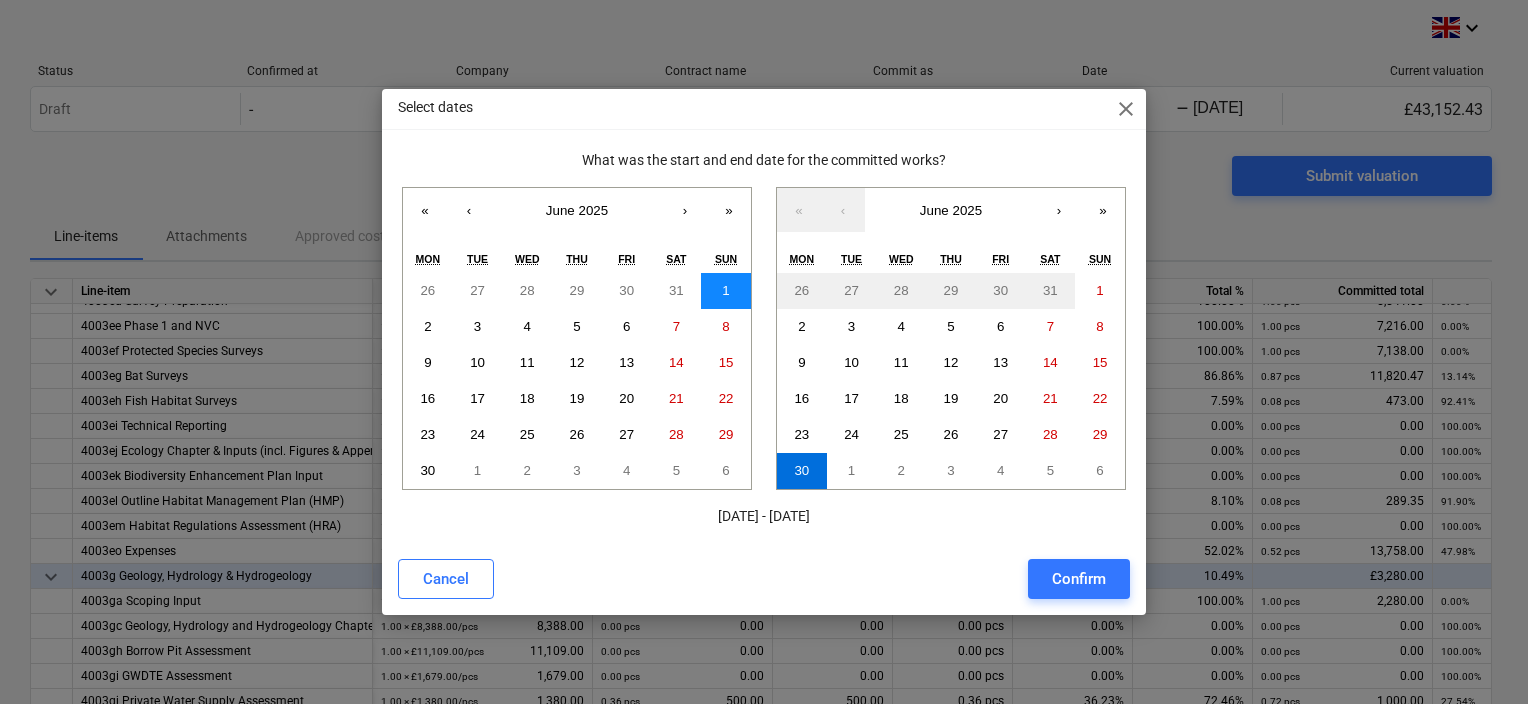 click on "1" at bounding box center (725, 290) 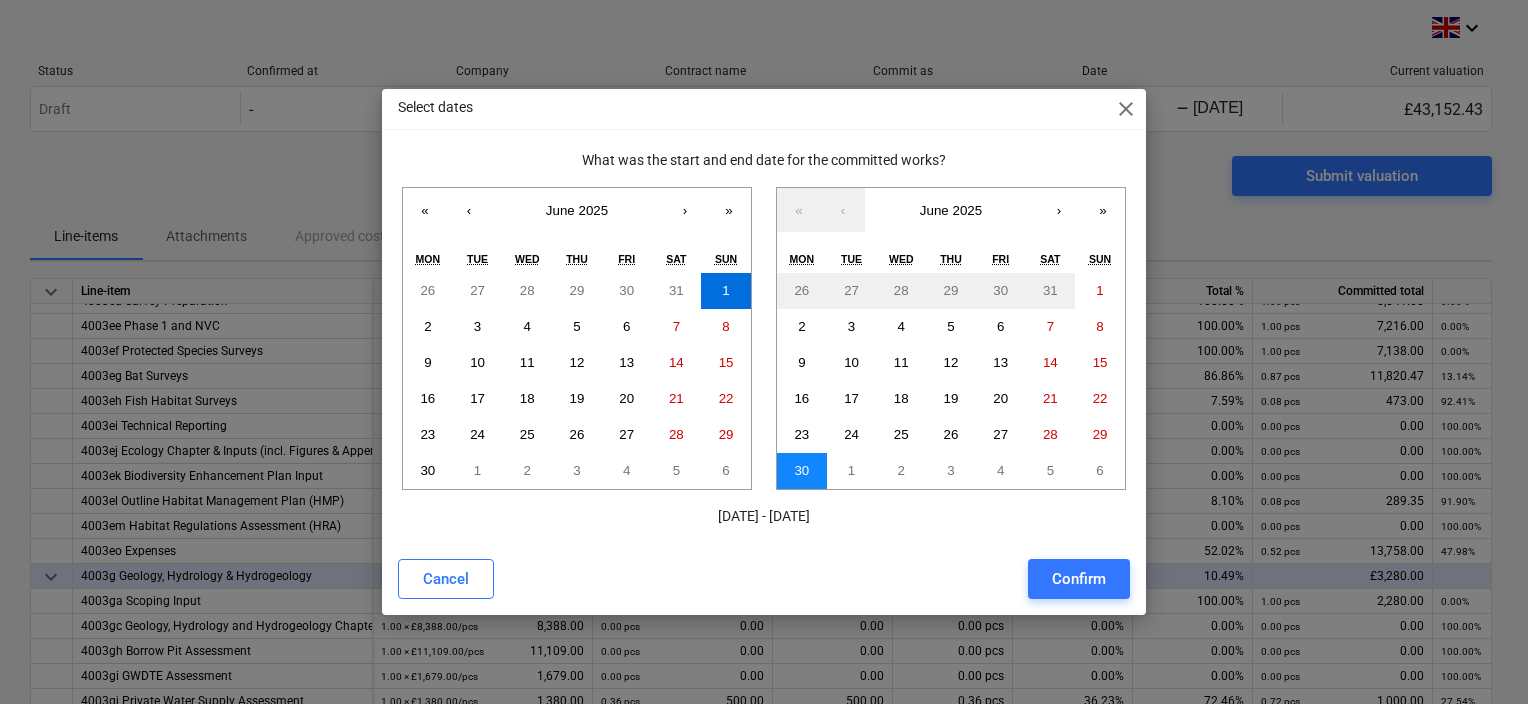 click on "30" at bounding box center [801, 470] 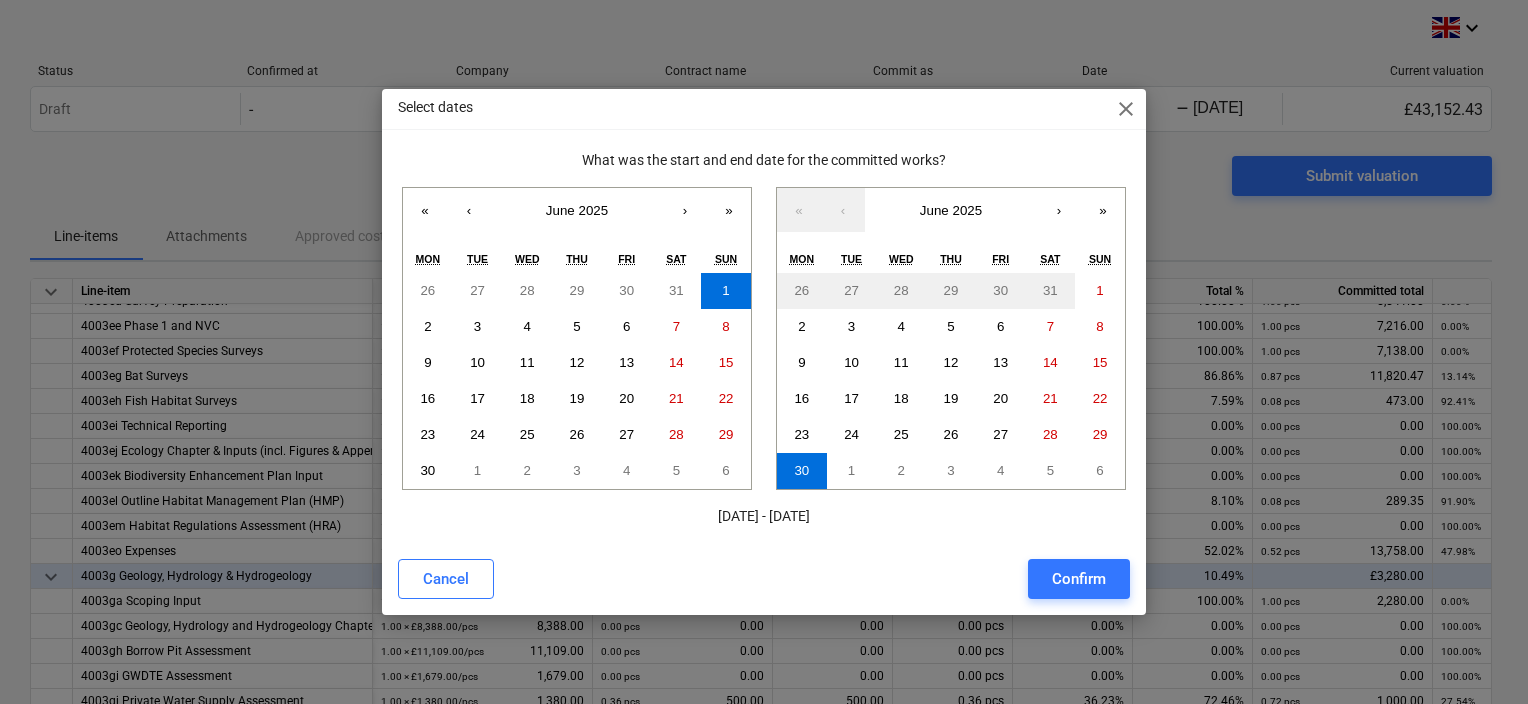 click on "Confirm" at bounding box center [1079, 579] 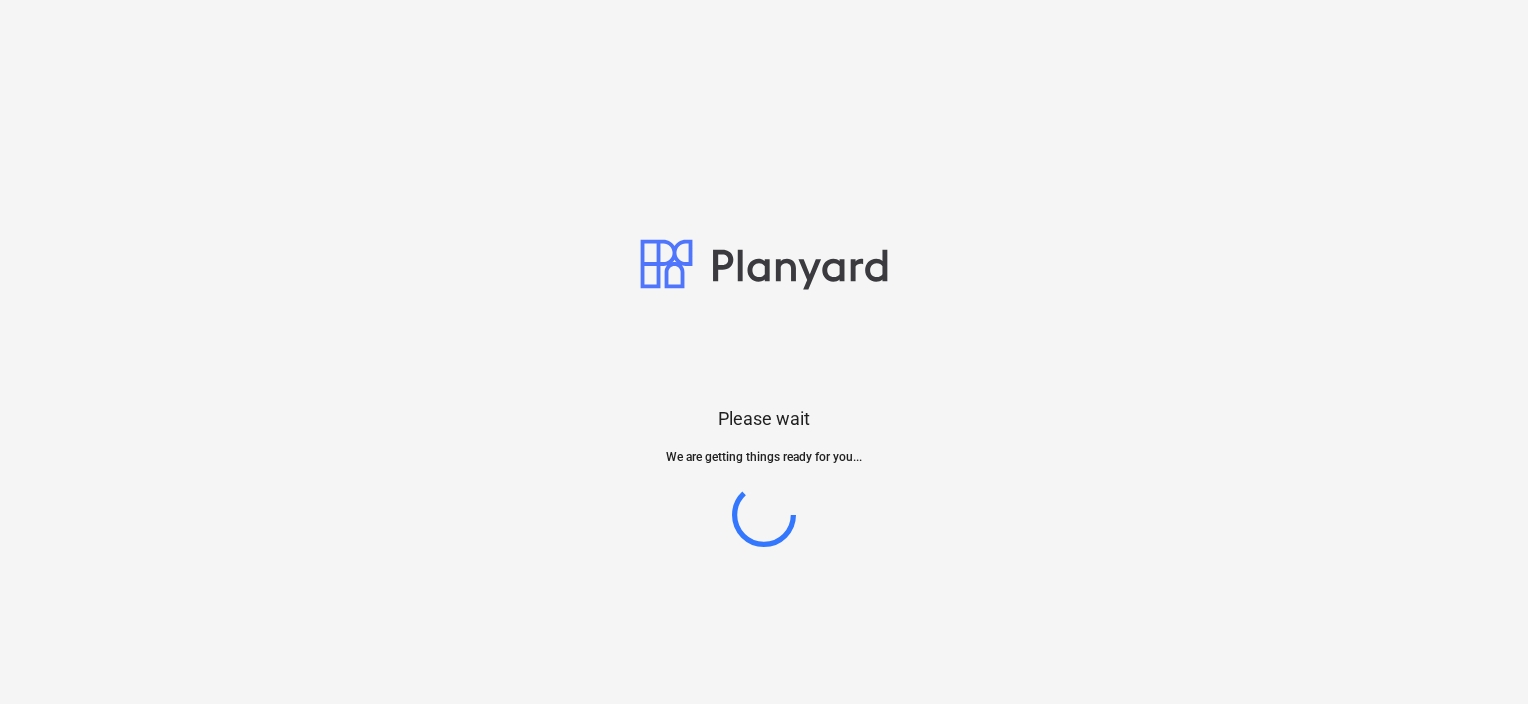 scroll, scrollTop: 0, scrollLeft: 0, axis: both 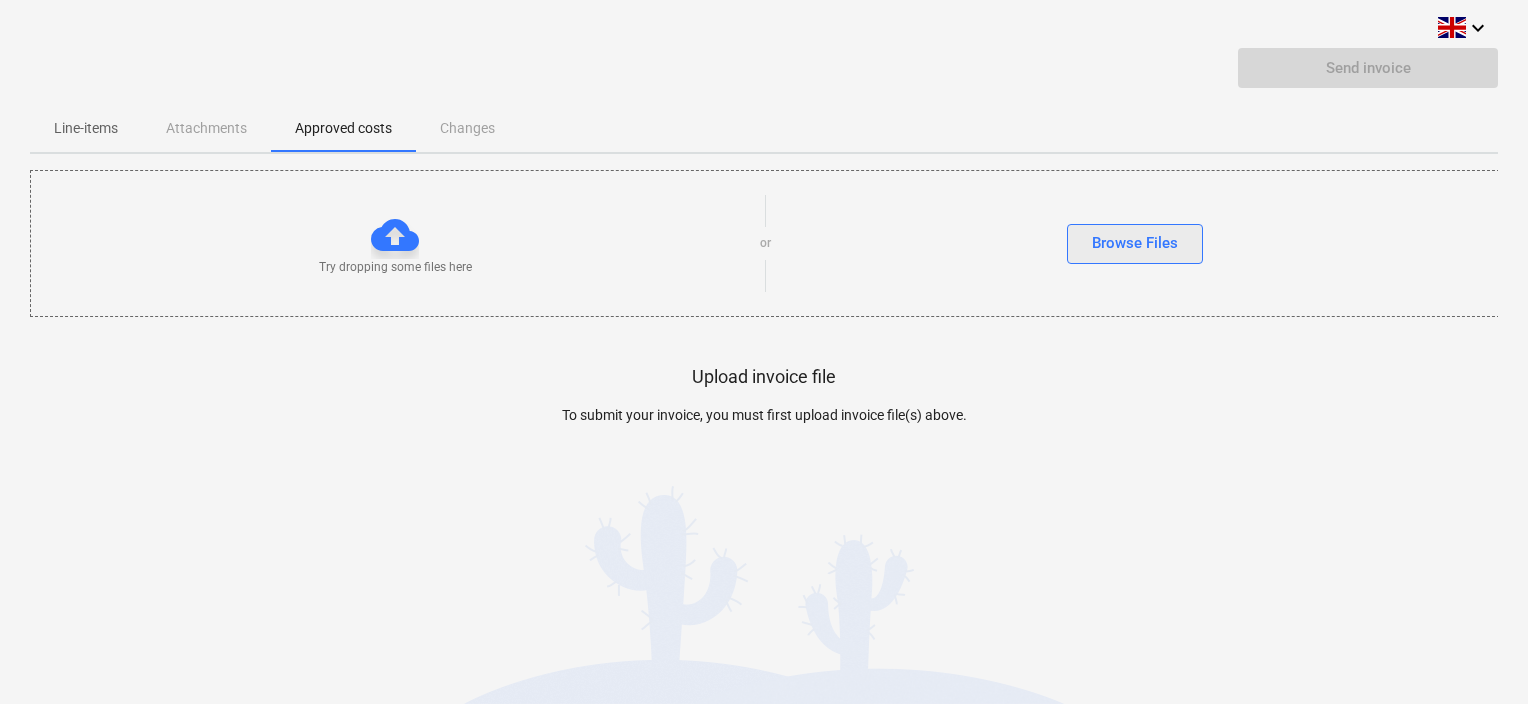 click on "Browse Files" at bounding box center (1135, 243) 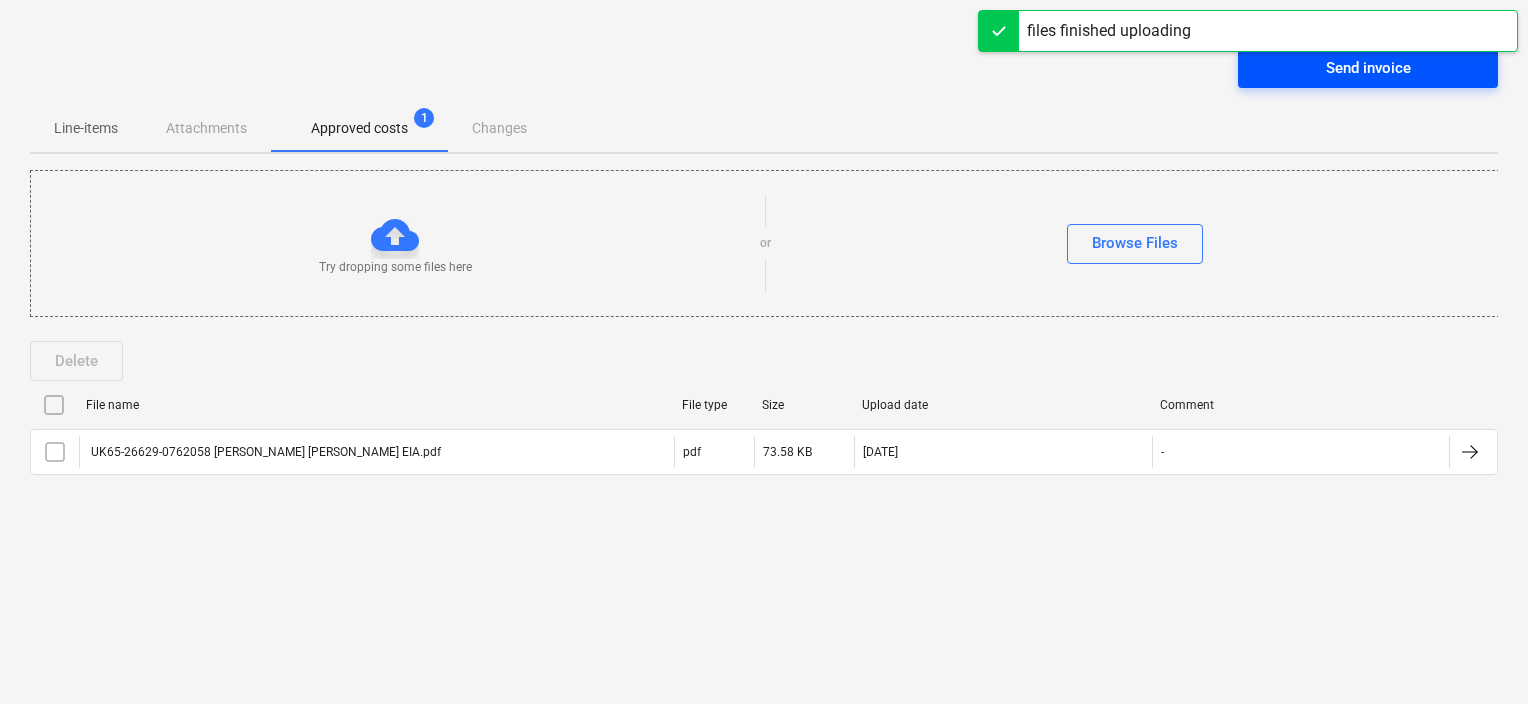 click on "Send invoice" at bounding box center [1368, 68] 